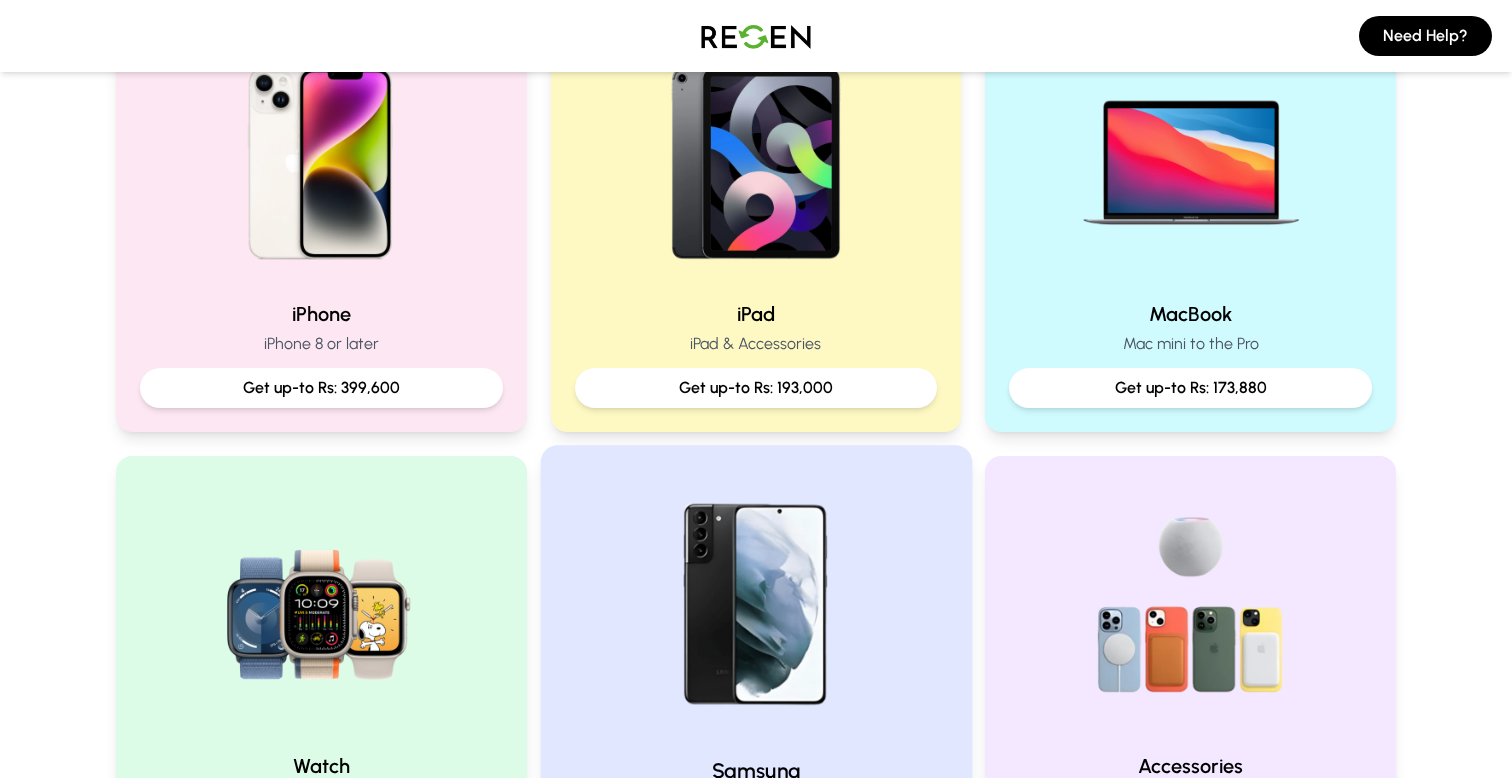 scroll, scrollTop: 522, scrollLeft: 0, axis: vertical 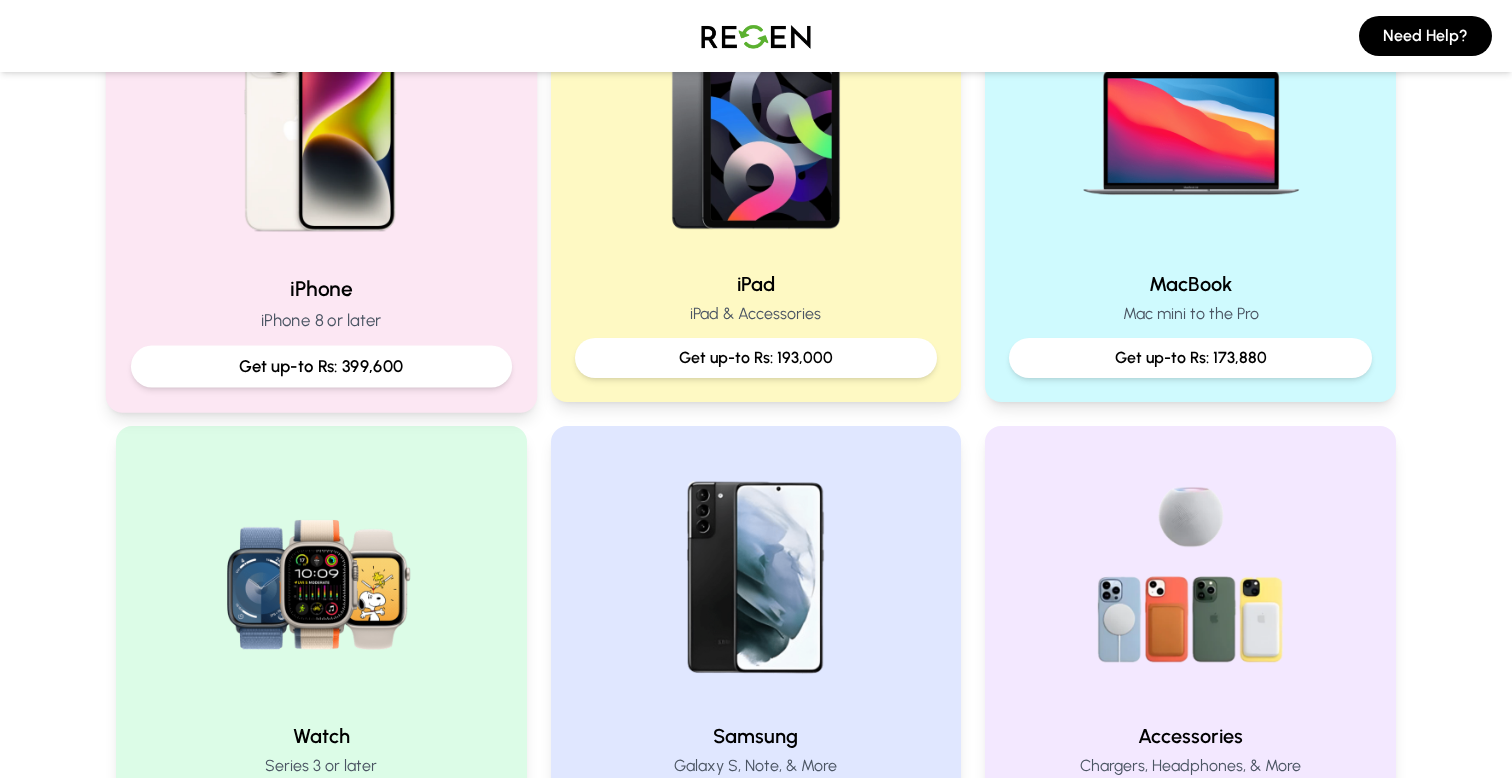 click on "Get up-to Rs: 399,600" at bounding box center [321, 366] 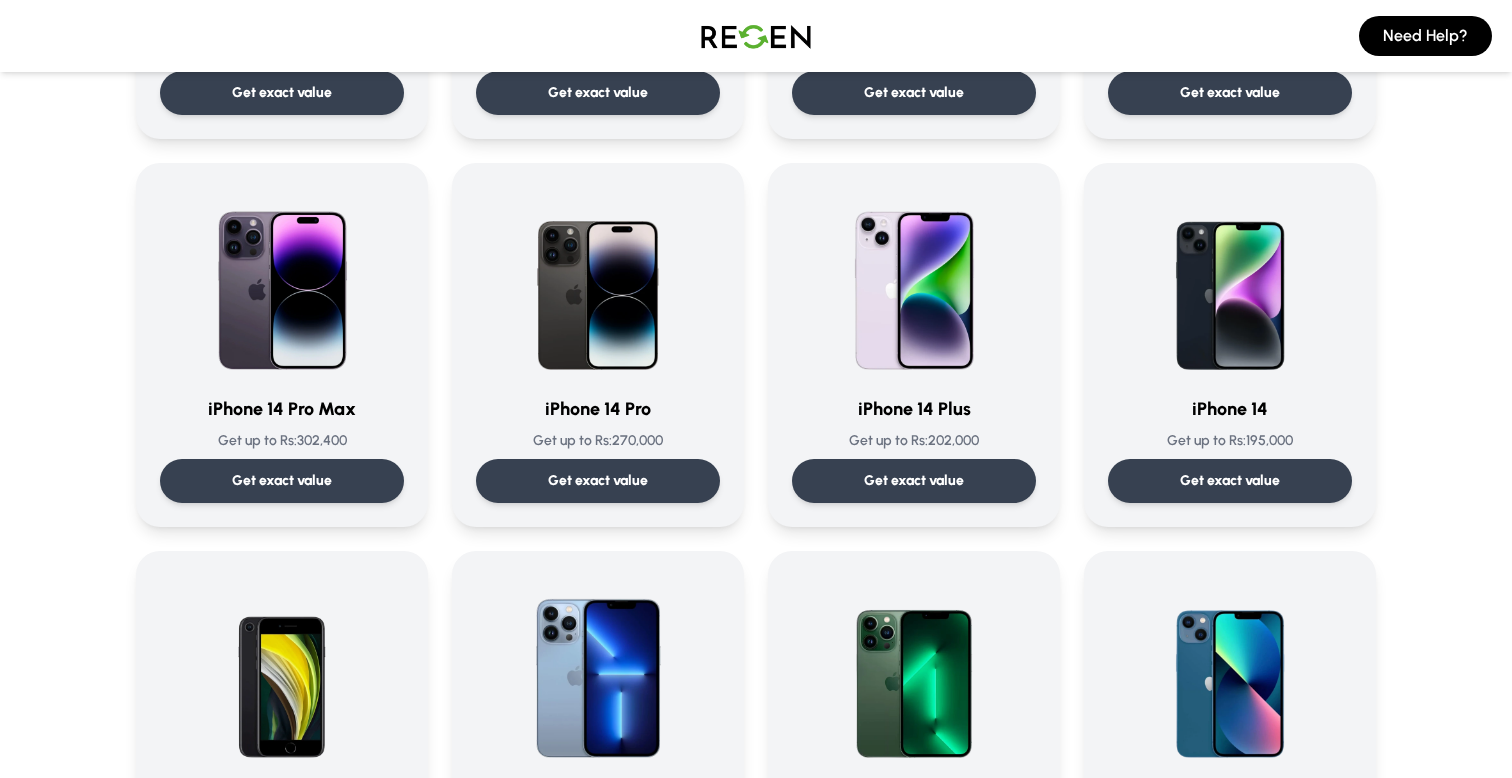 scroll, scrollTop: 457, scrollLeft: 0, axis: vertical 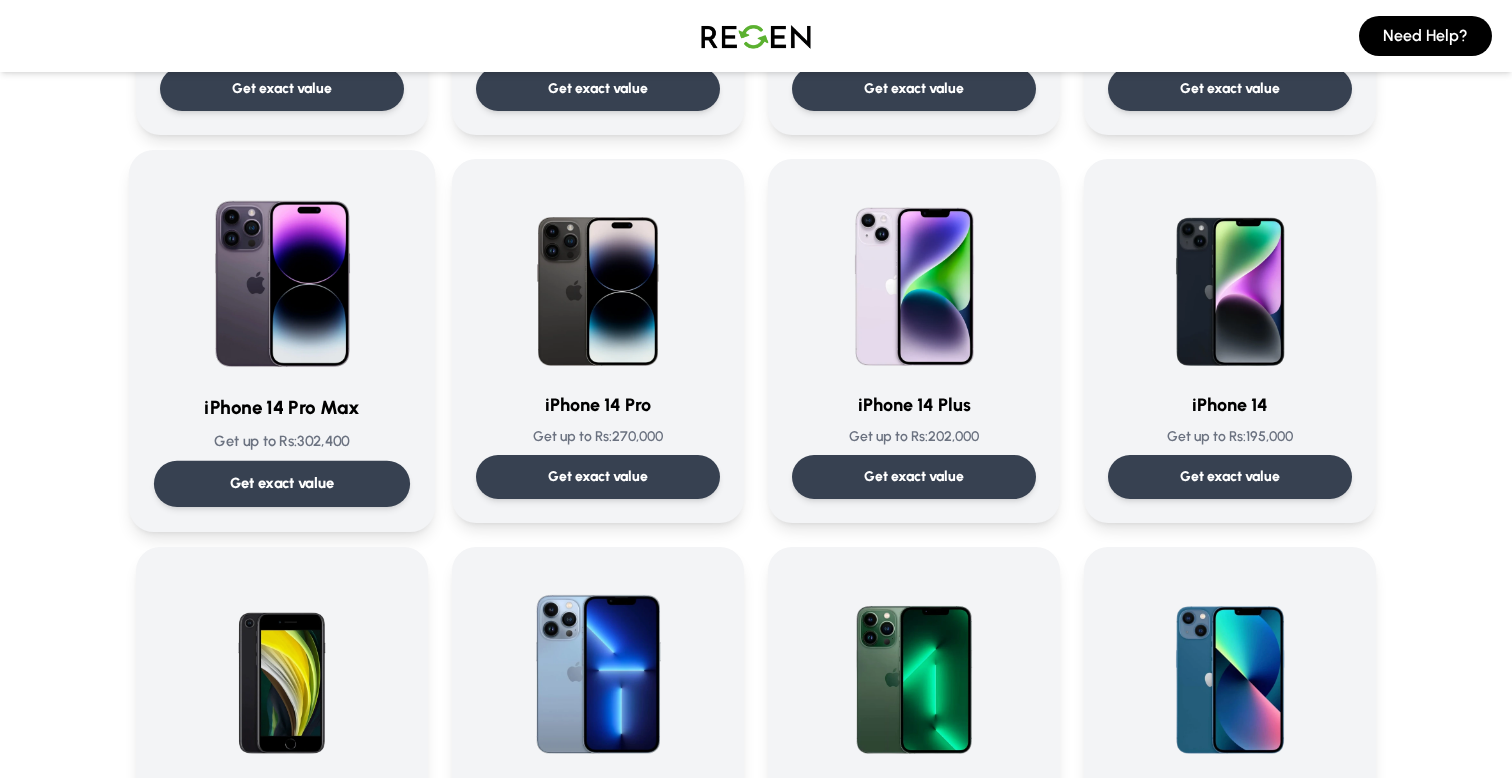 click on "iPhone 14 Pro Max Get up to Rs:  302,400 Get exact value" at bounding box center (282, -47) 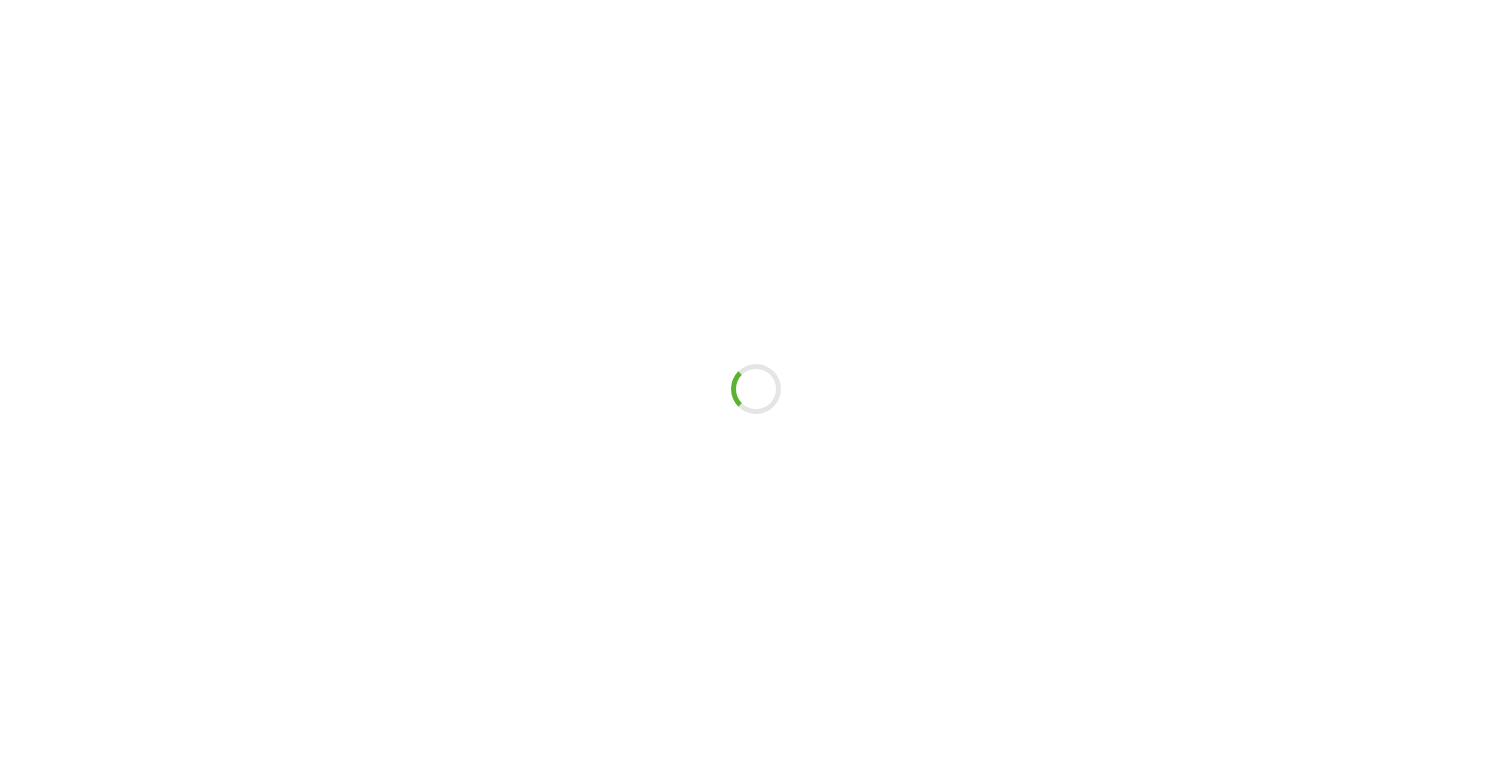 scroll, scrollTop: 0, scrollLeft: 0, axis: both 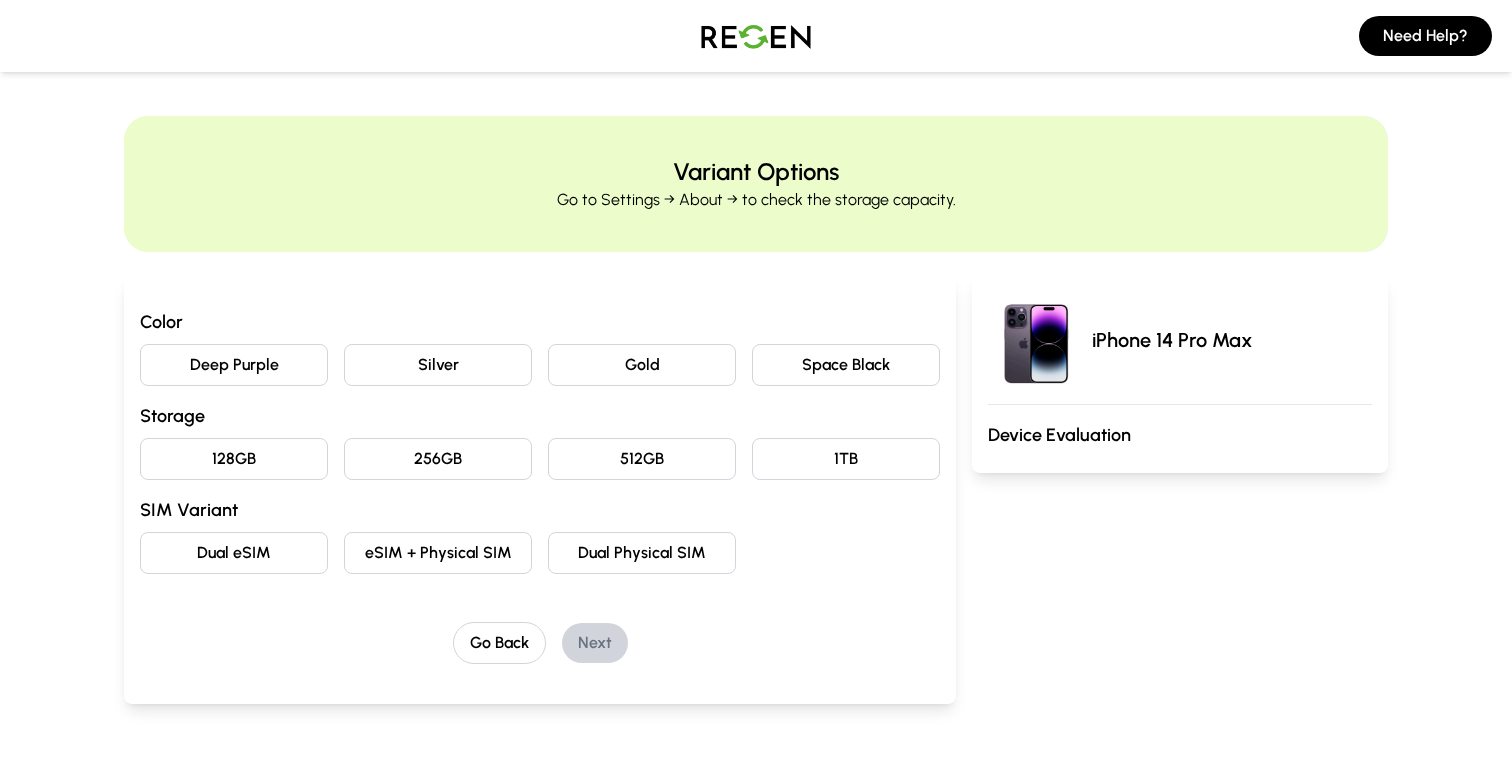 click on "Deep Purple" at bounding box center [234, 365] 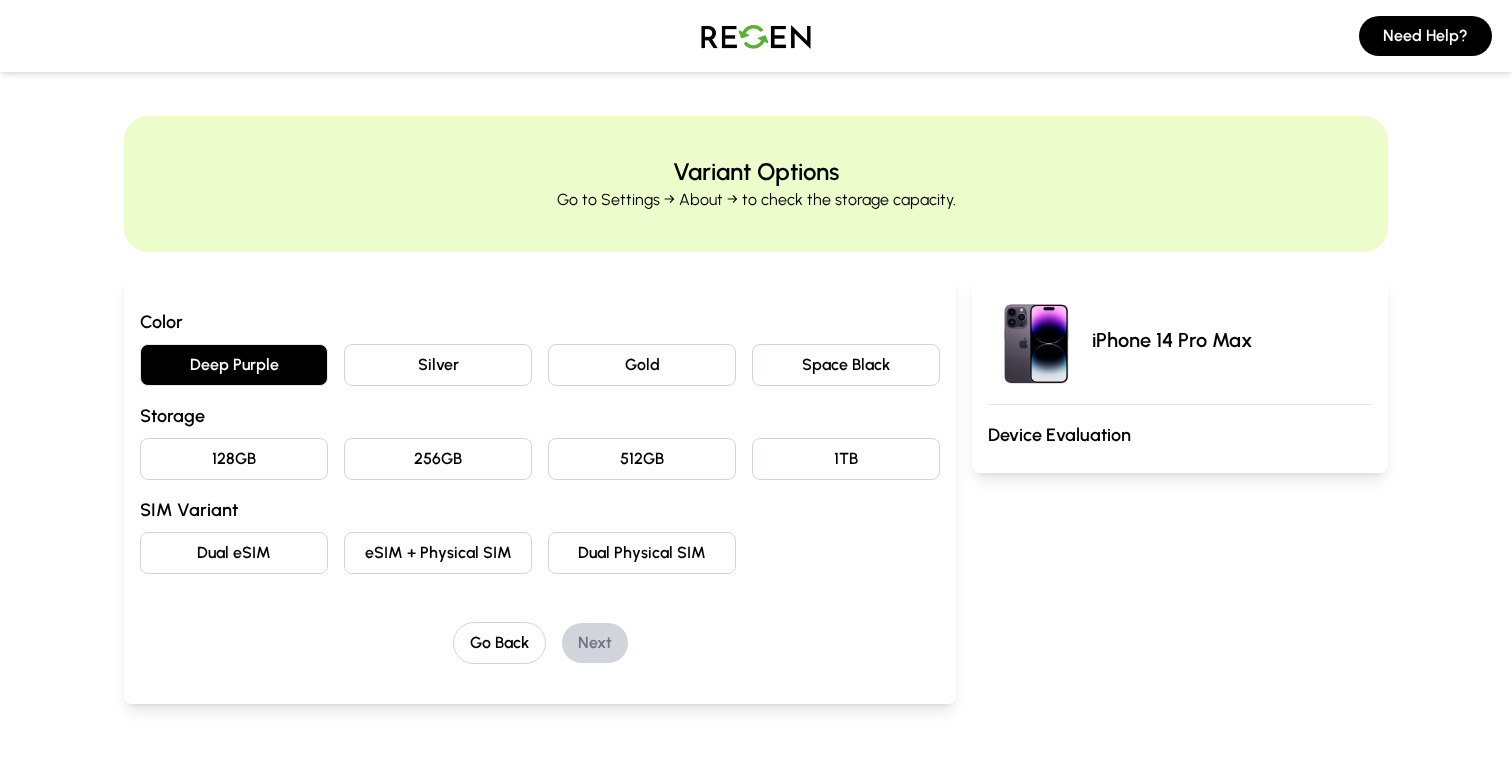 click on "128GB" at bounding box center (234, 459) 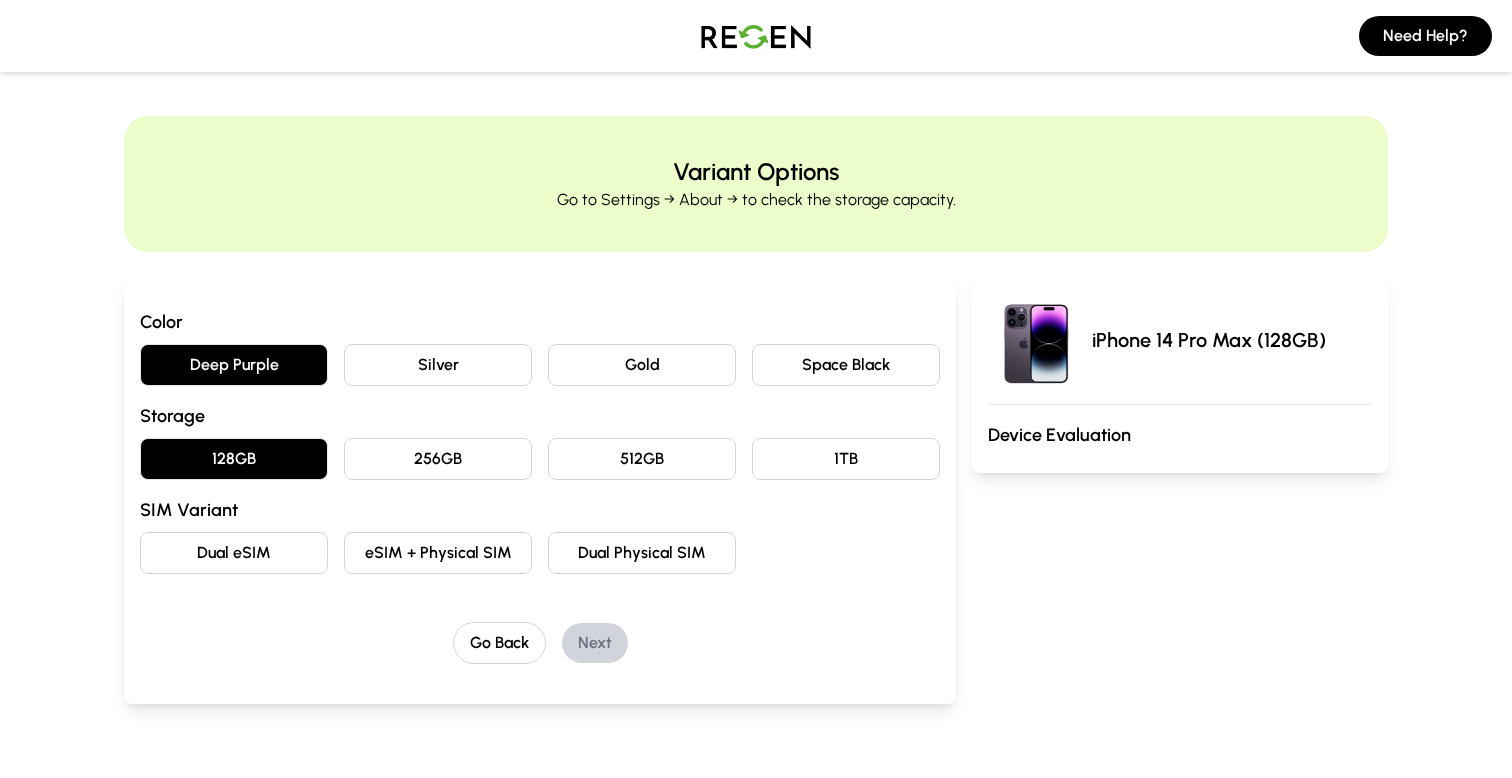 click on "eSIM + Physical SIM" at bounding box center (438, 365) 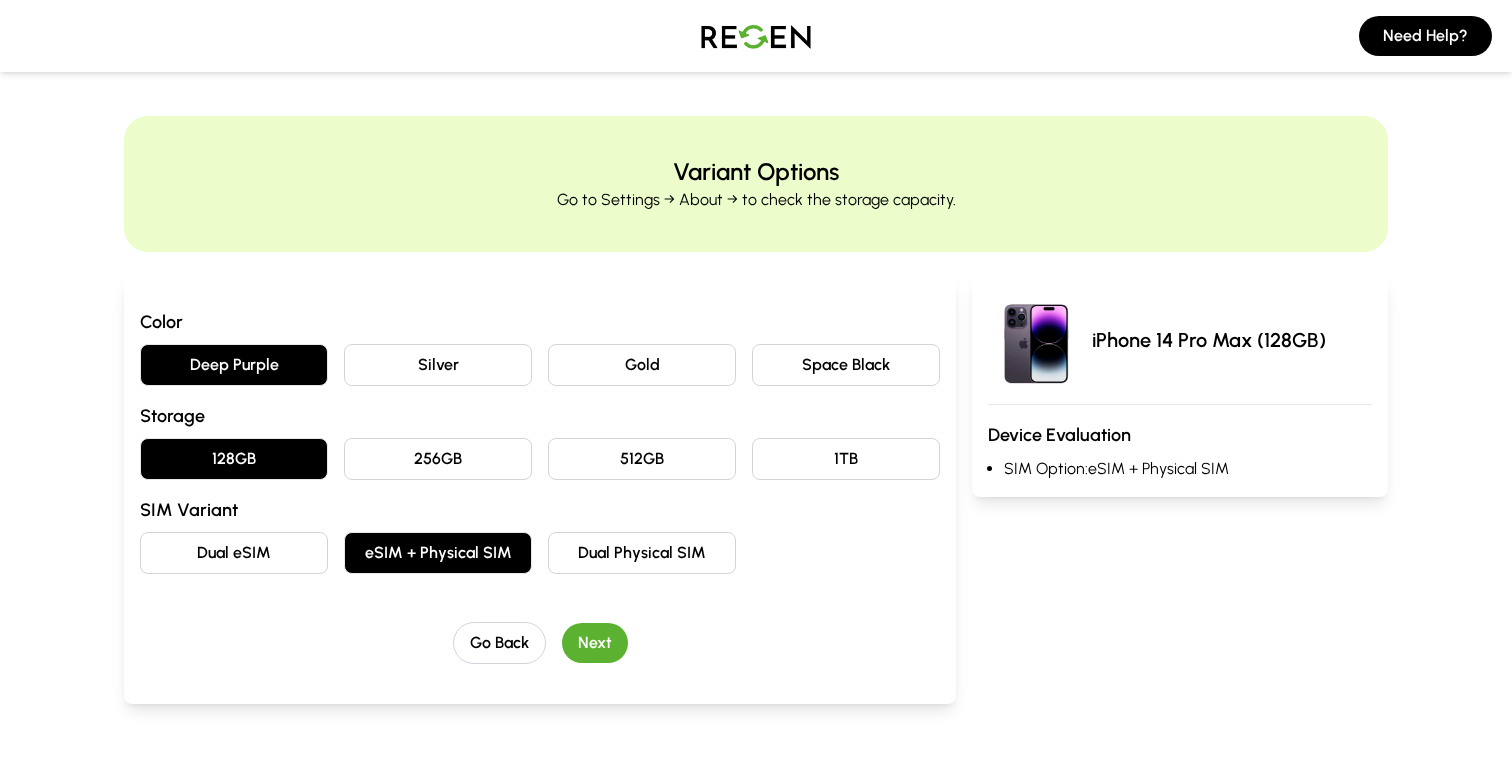 click on "Next" at bounding box center (595, 643) 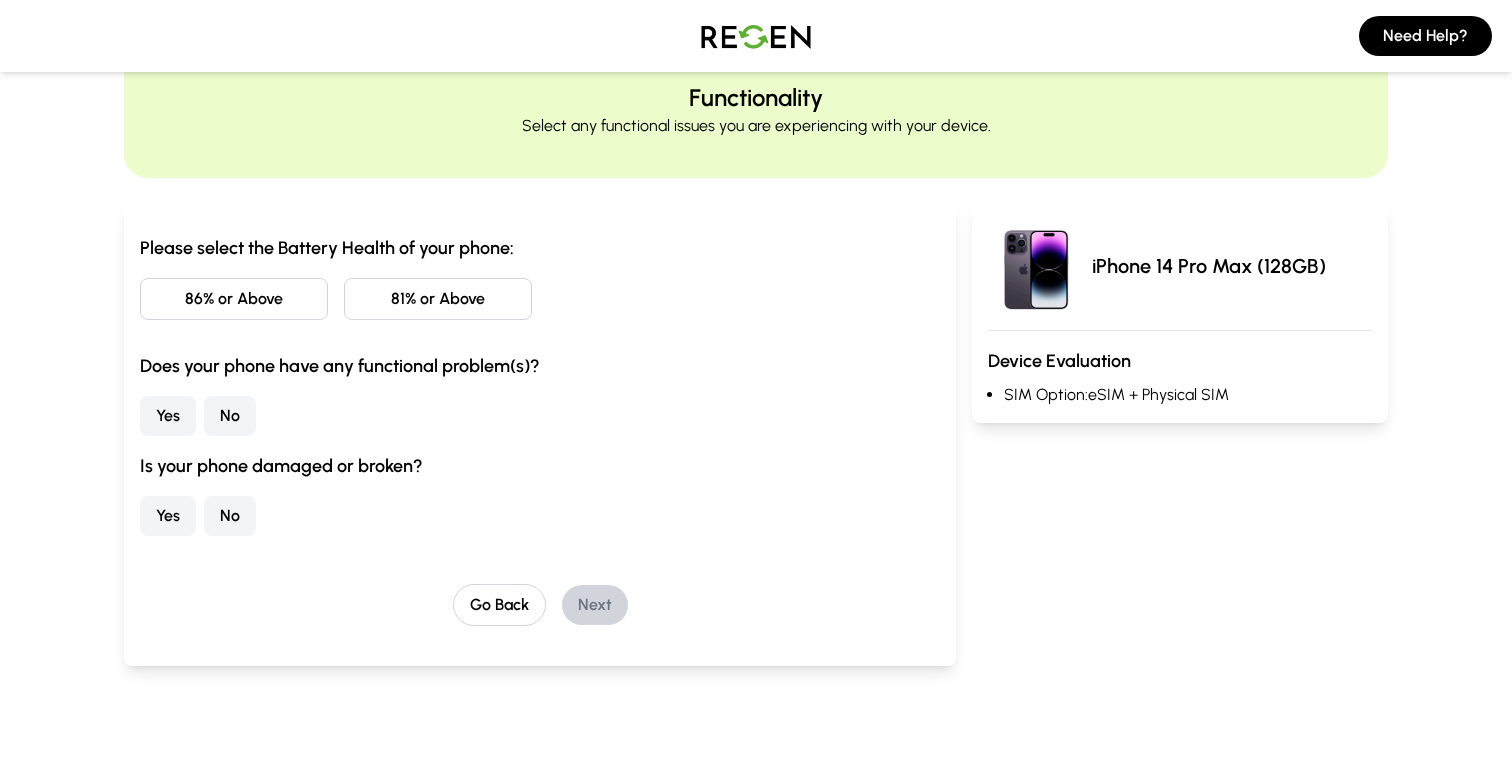 scroll, scrollTop: 84, scrollLeft: 0, axis: vertical 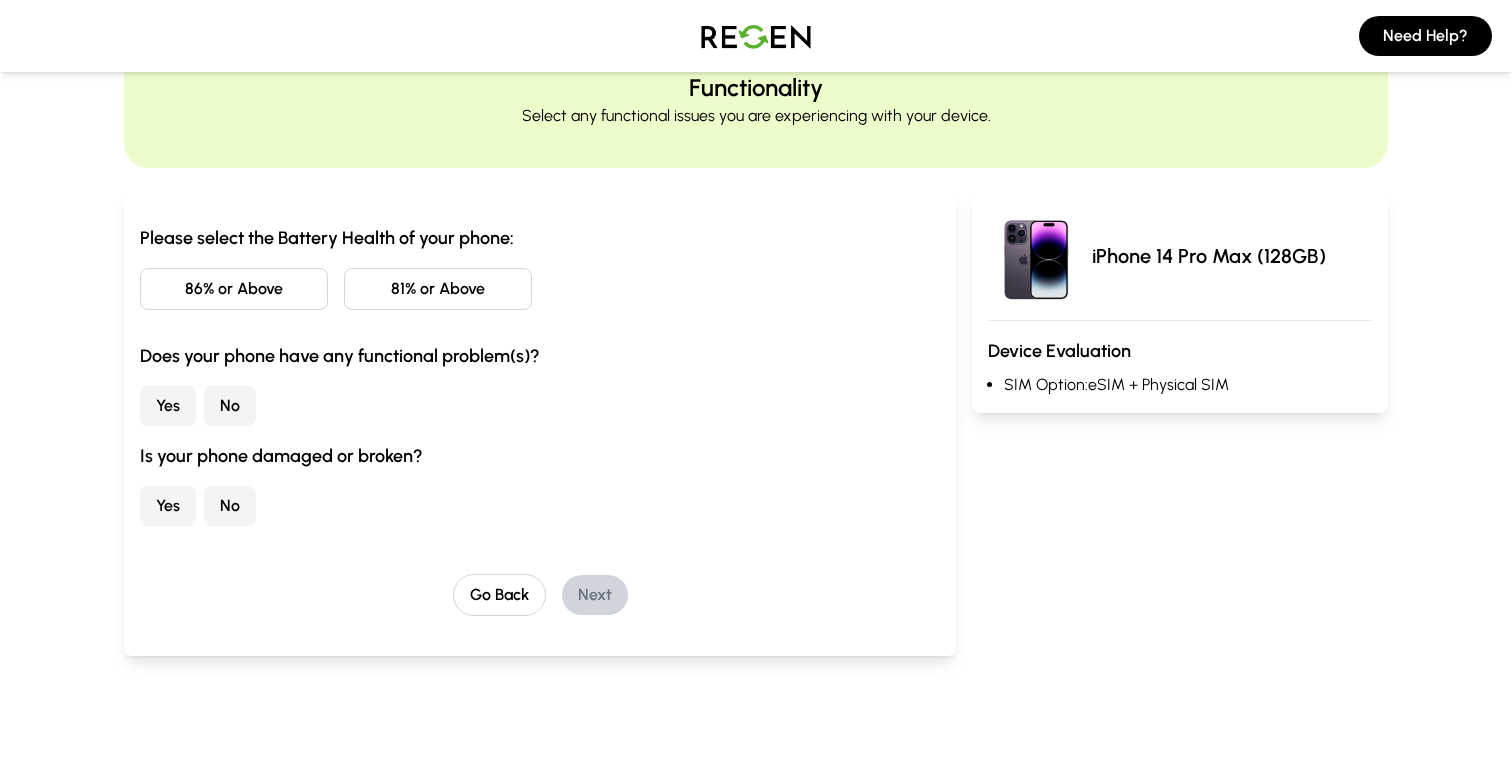 click on "86% or Above" at bounding box center (234, 289) 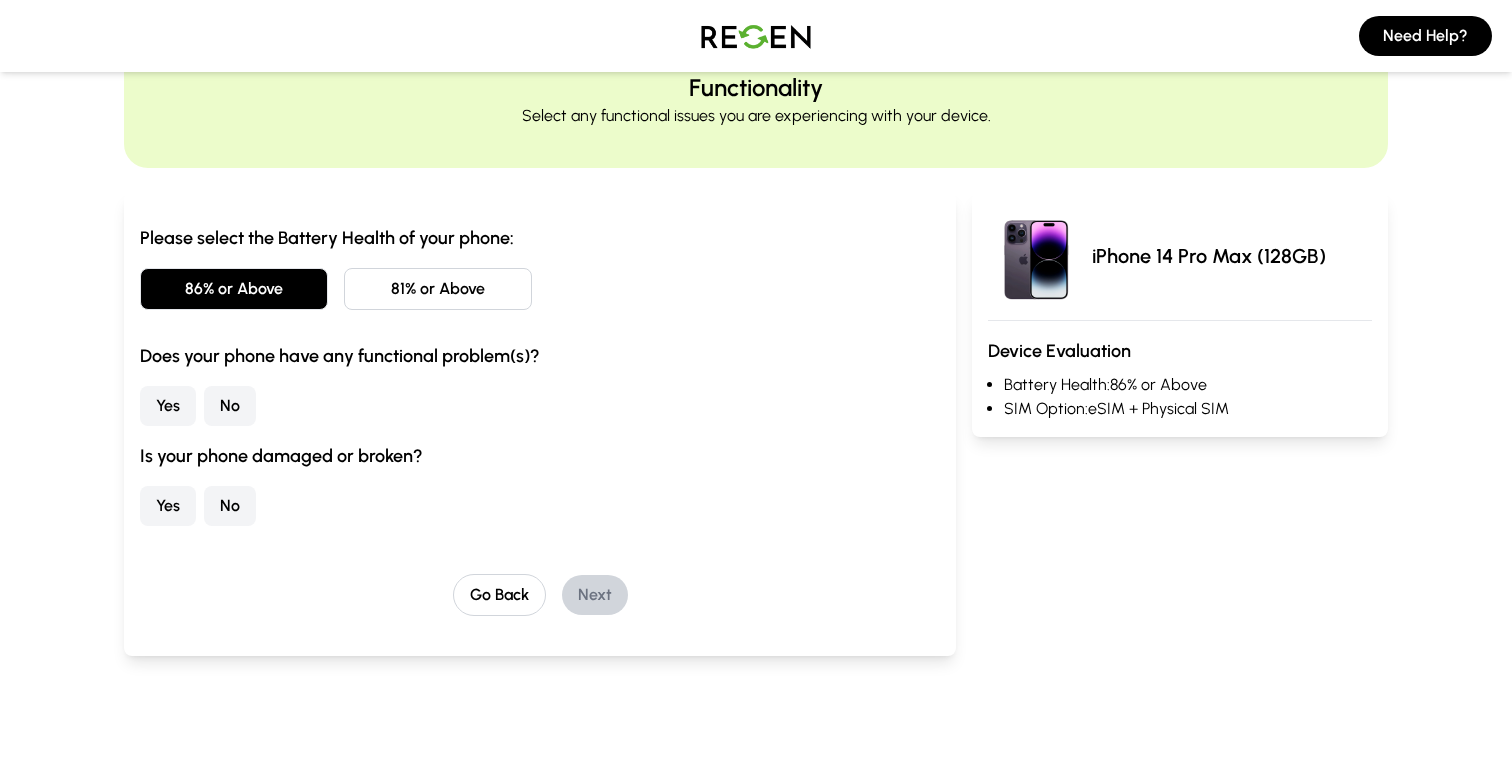 click on "No" at bounding box center [230, 406] 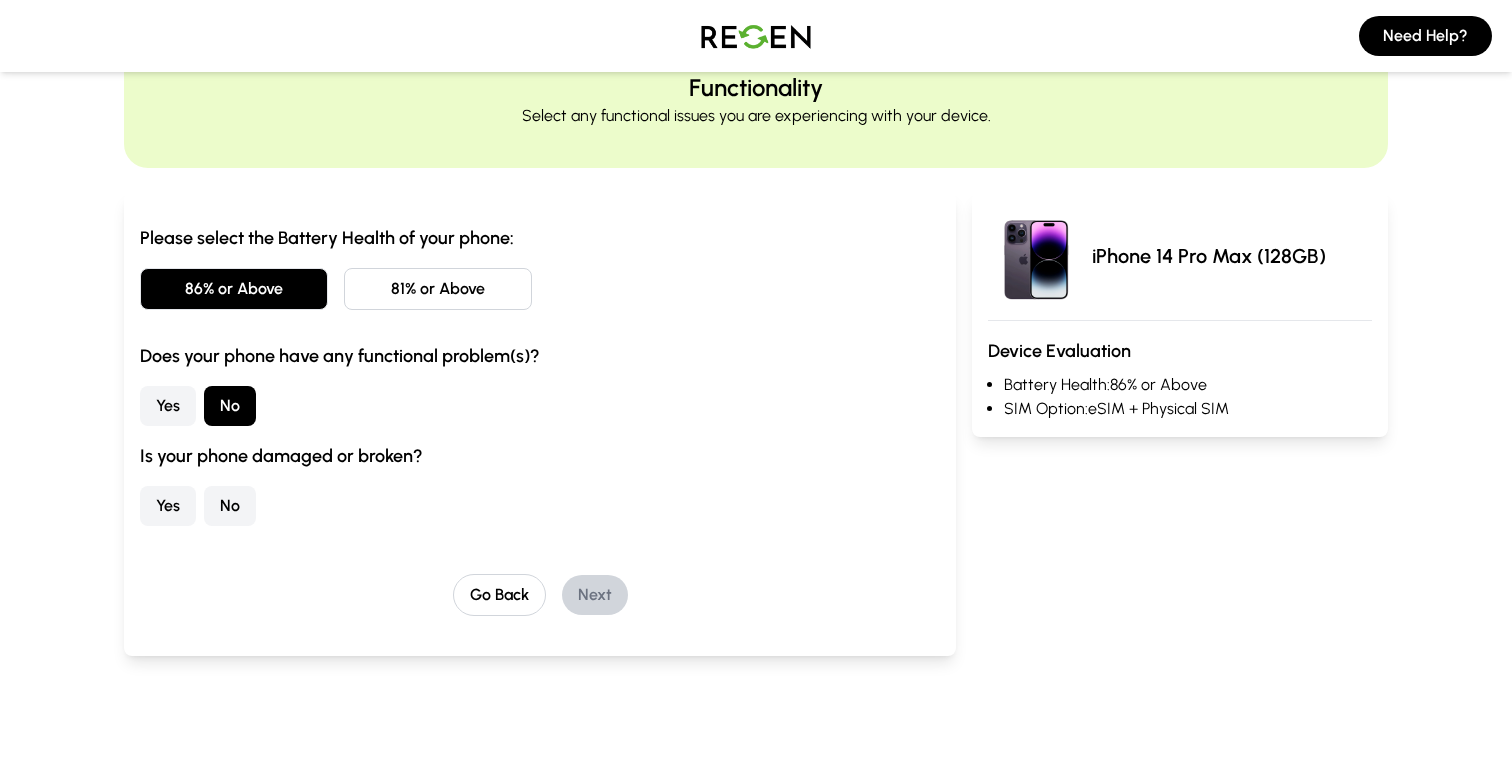 click on "No" at bounding box center (230, 506) 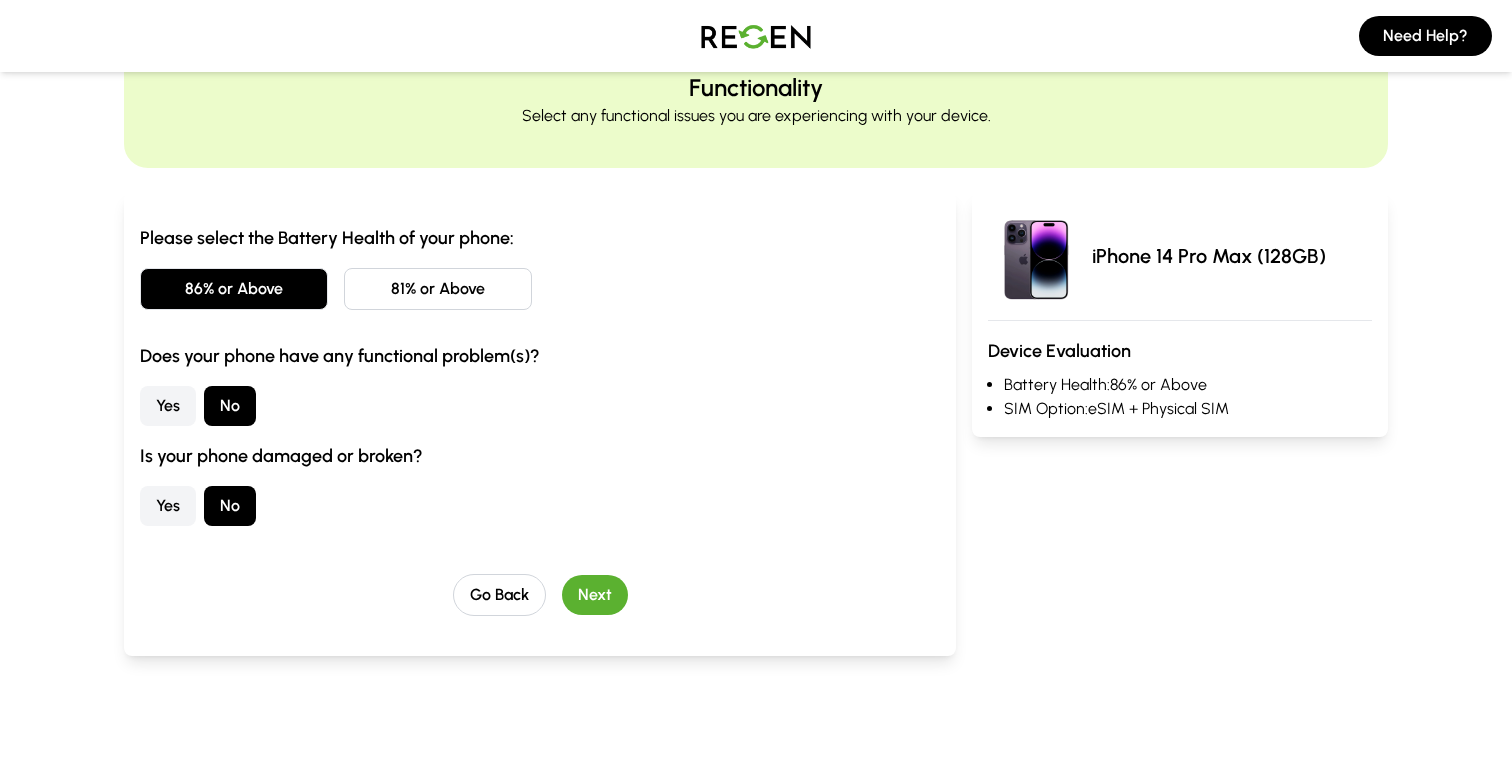 click on "Next" at bounding box center [595, 595] 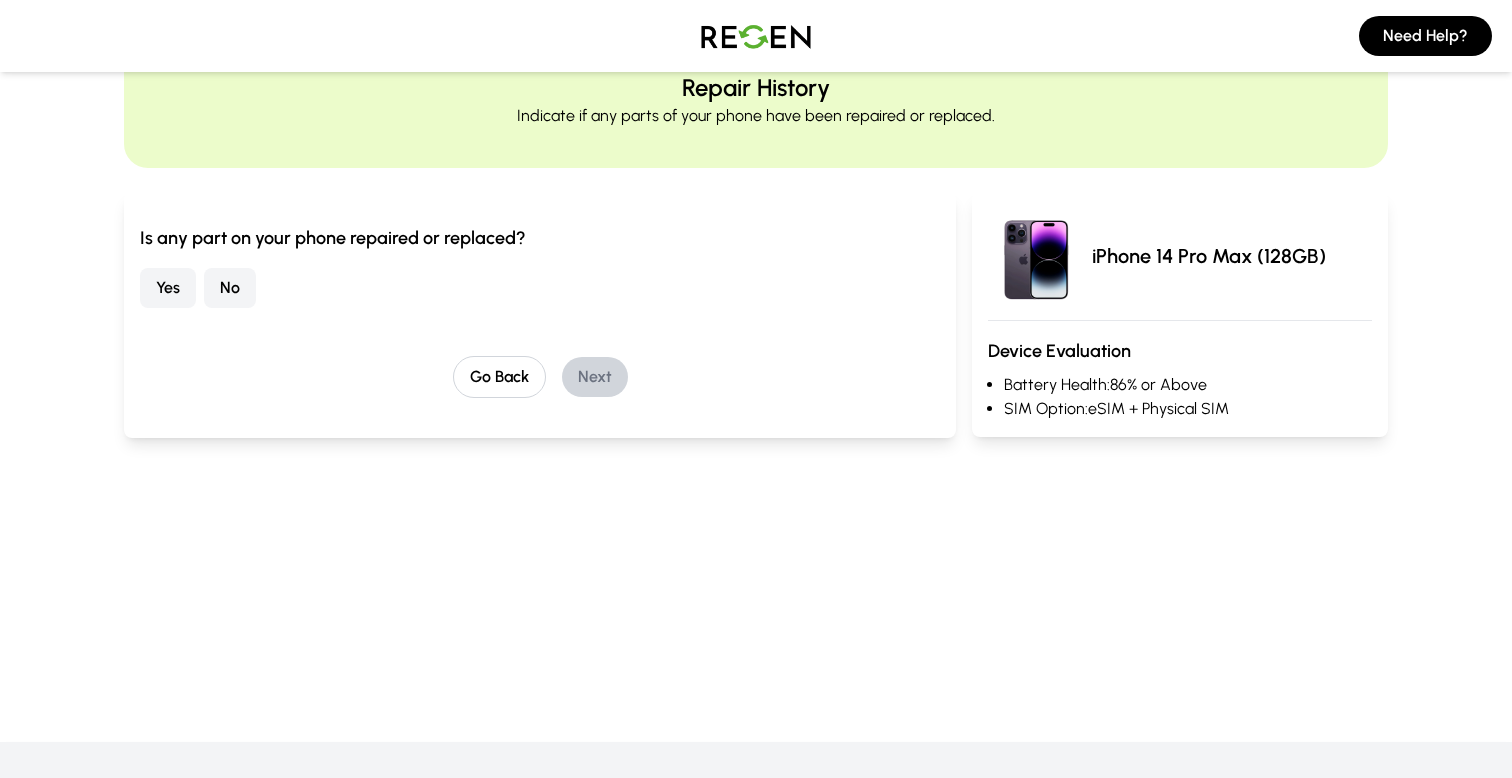 click on "No" at bounding box center [230, 288] 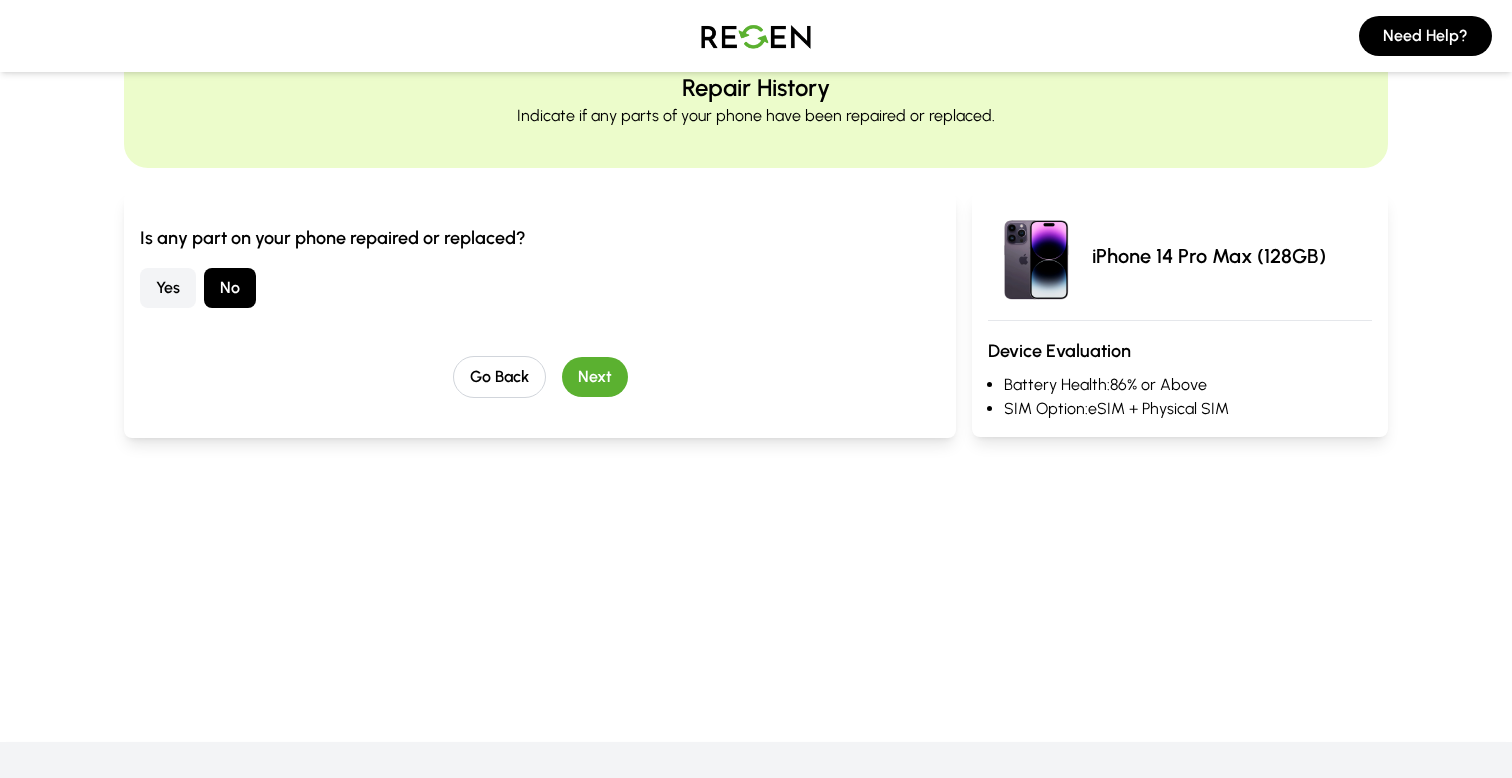 click on "Is any part on your phone repaired or replaced? Yes No Go Back Next" at bounding box center (540, 315) 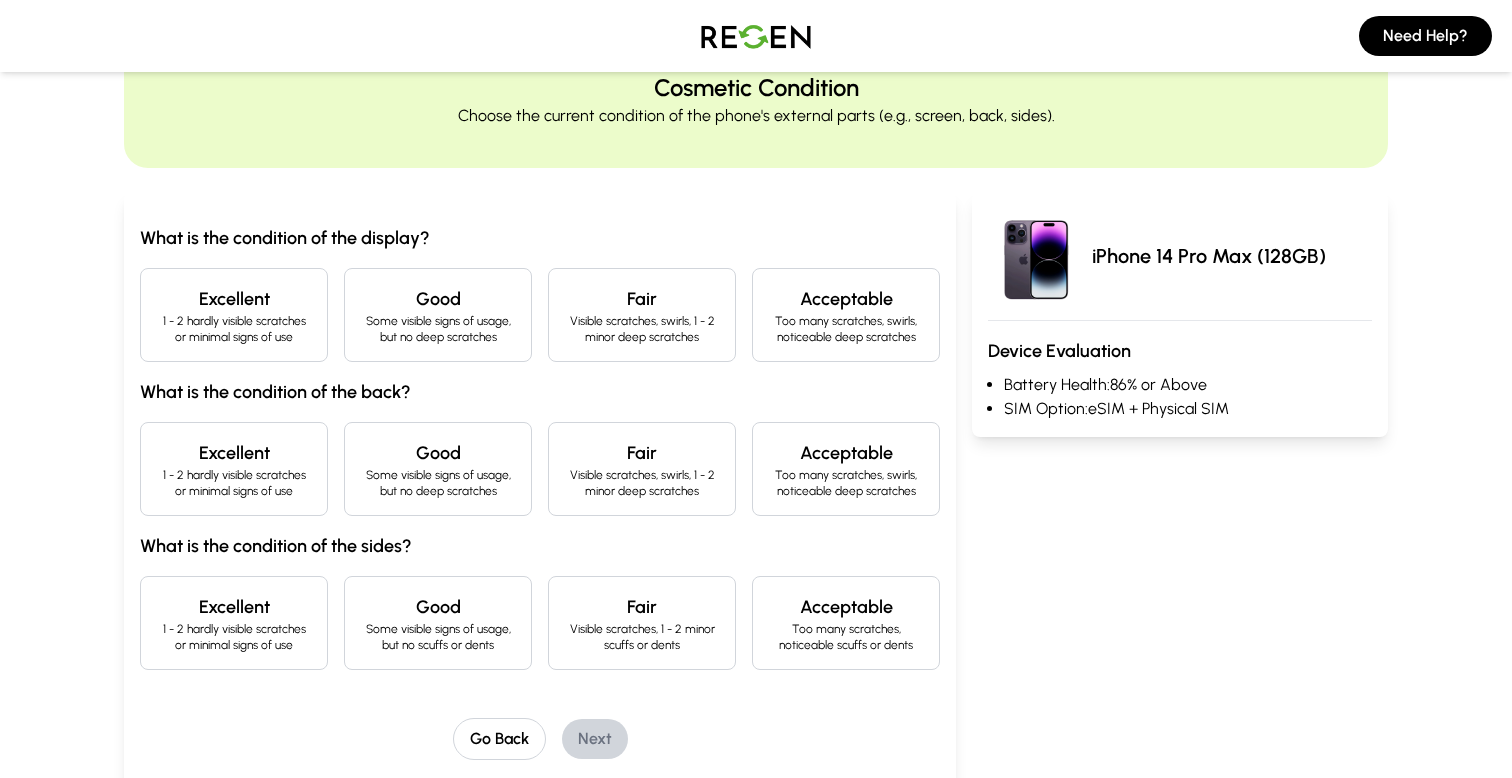 click on "Excellent 1 - 2 hardly visible scratches or minimal signs of use" at bounding box center [234, 315] 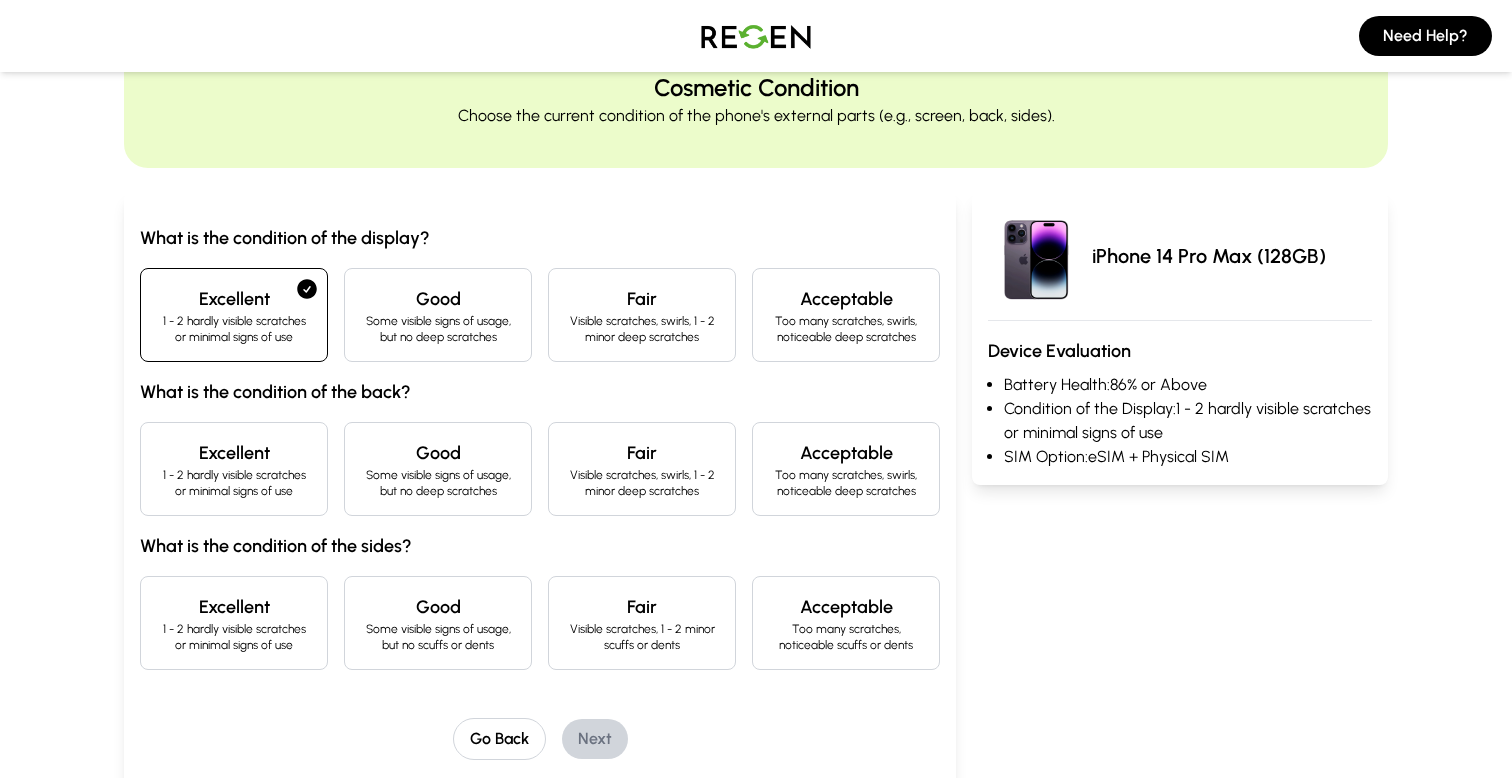 click on "1 - 2 hardly visible scratches or minimal signs of use" at bounding box center (438, 329) 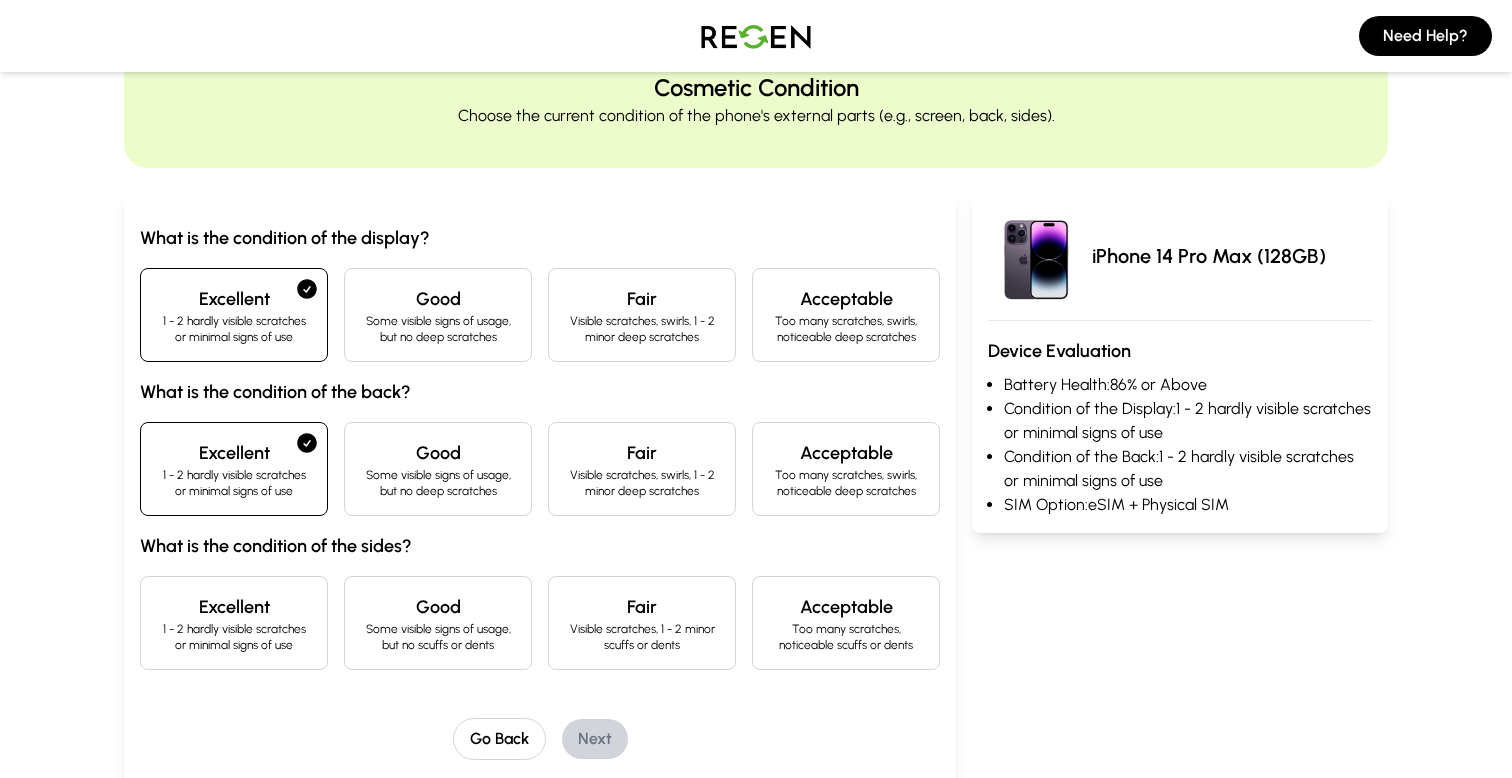 click on "Good Some visible signs of usage, but no scuffs or dents" at bounding box center (438, 315) 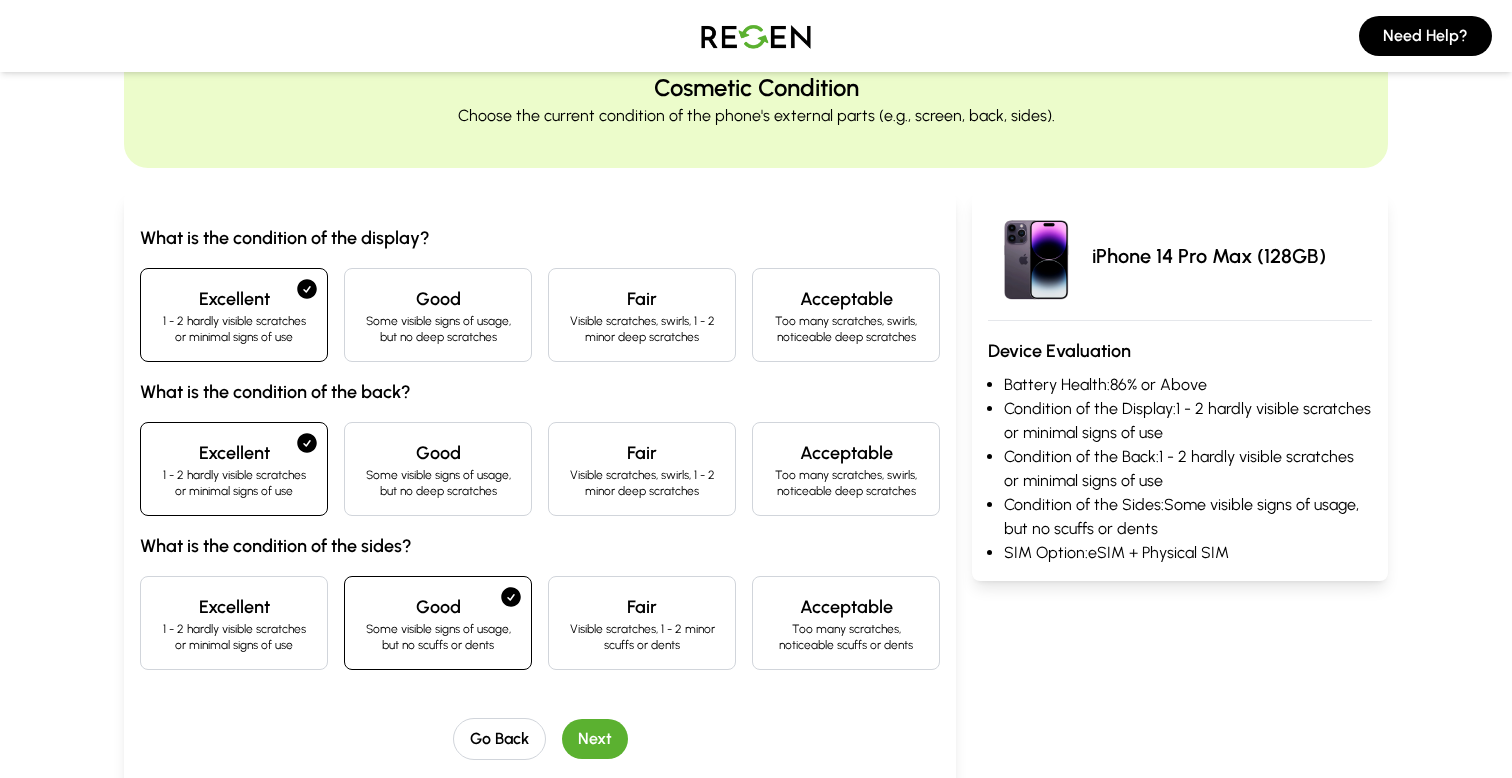 click on "Next" at bounding box center (595, 739) 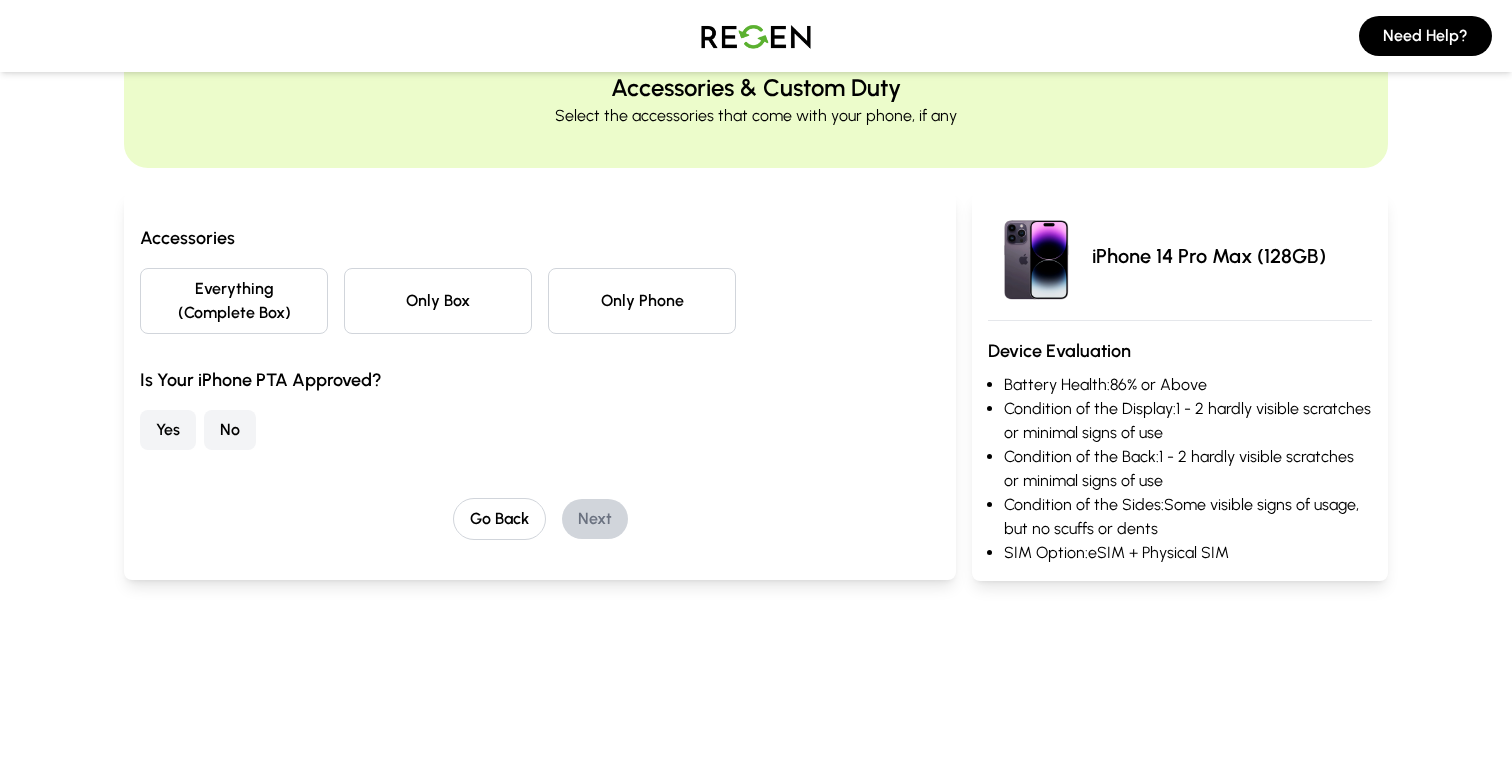click on "Yes" at bounding box center (168, 430) 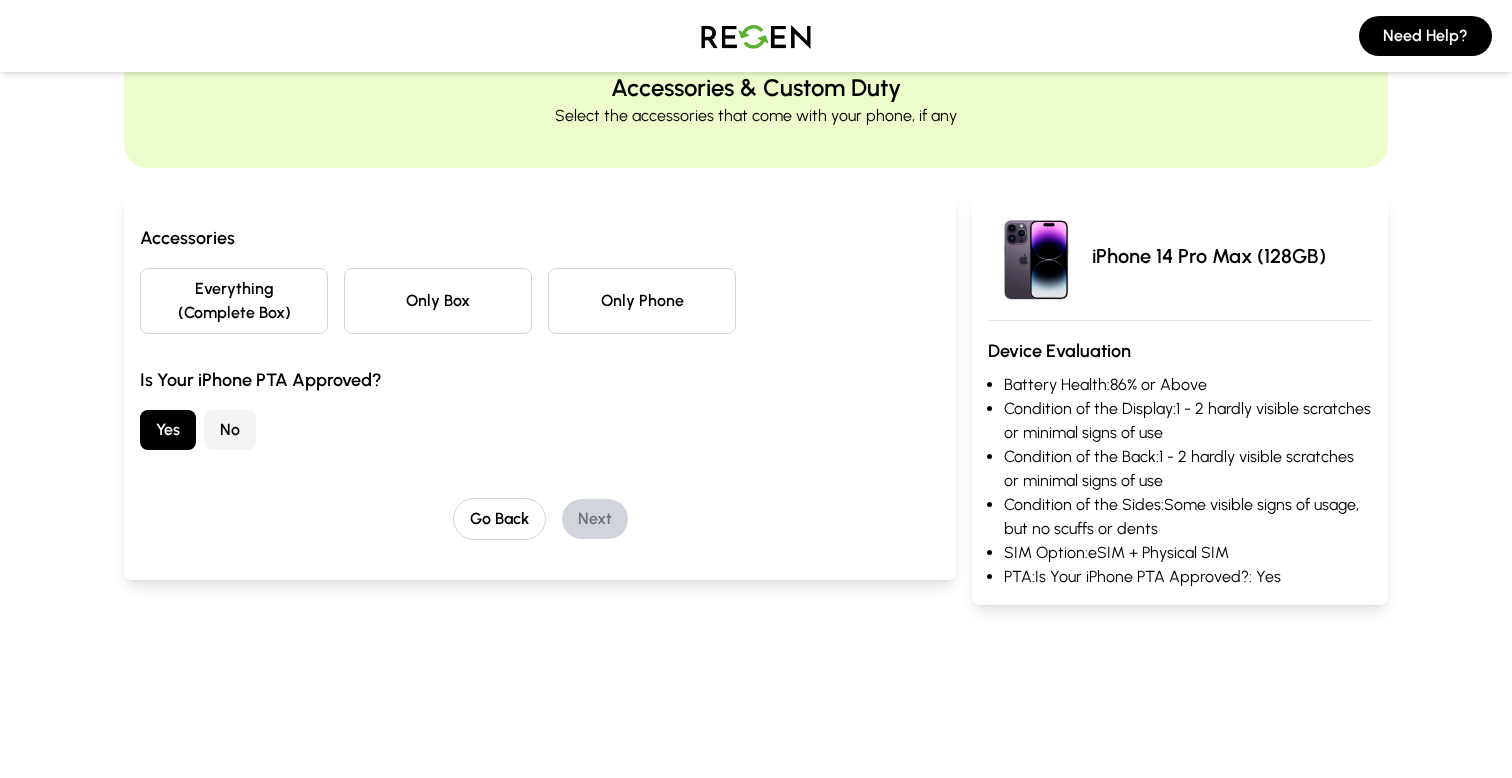 click on "Only Phone" at bounding box center [642, 301] 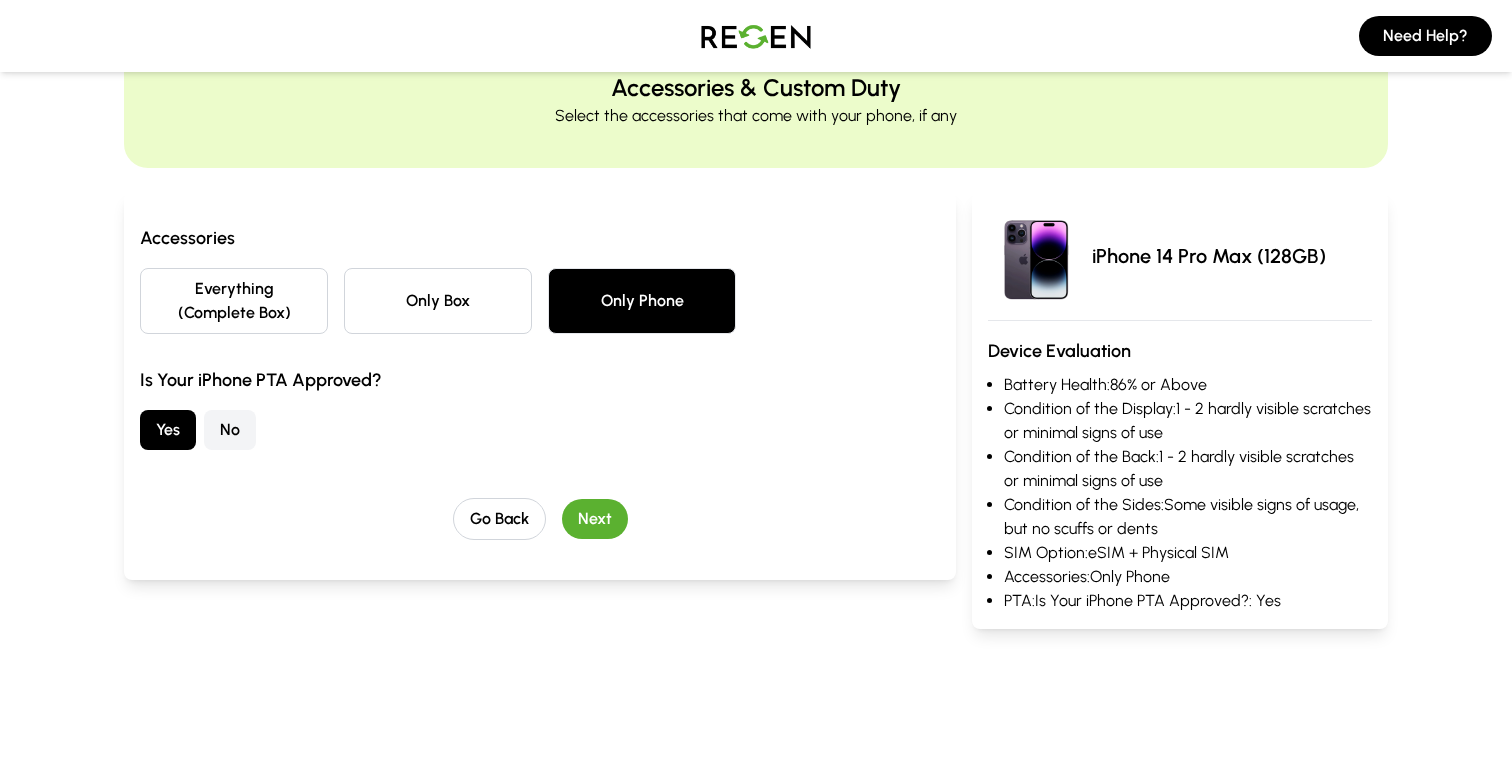 click on "Only Box" at bounding box center [438, 301] 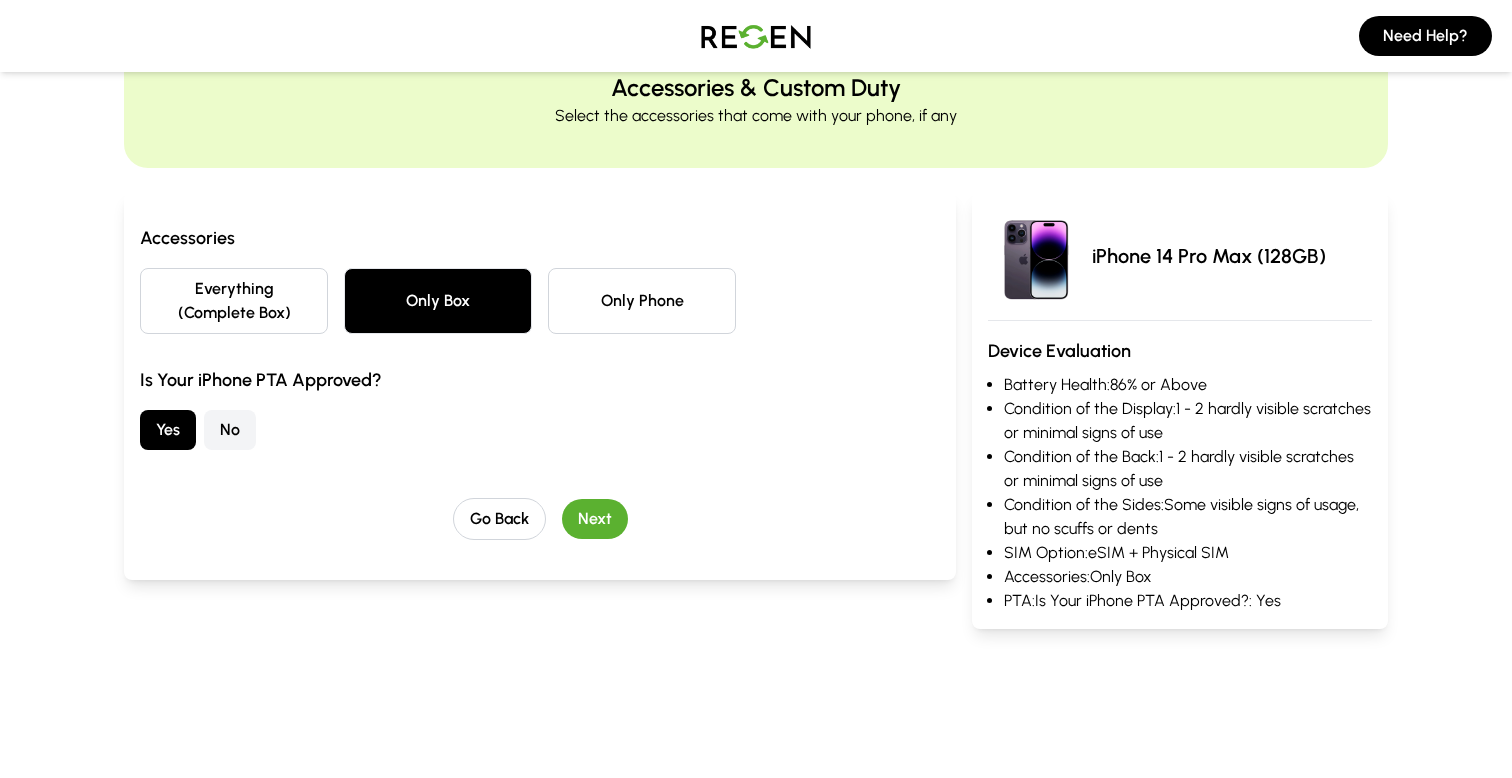 click on "Next" at bounding box center [595, 519] 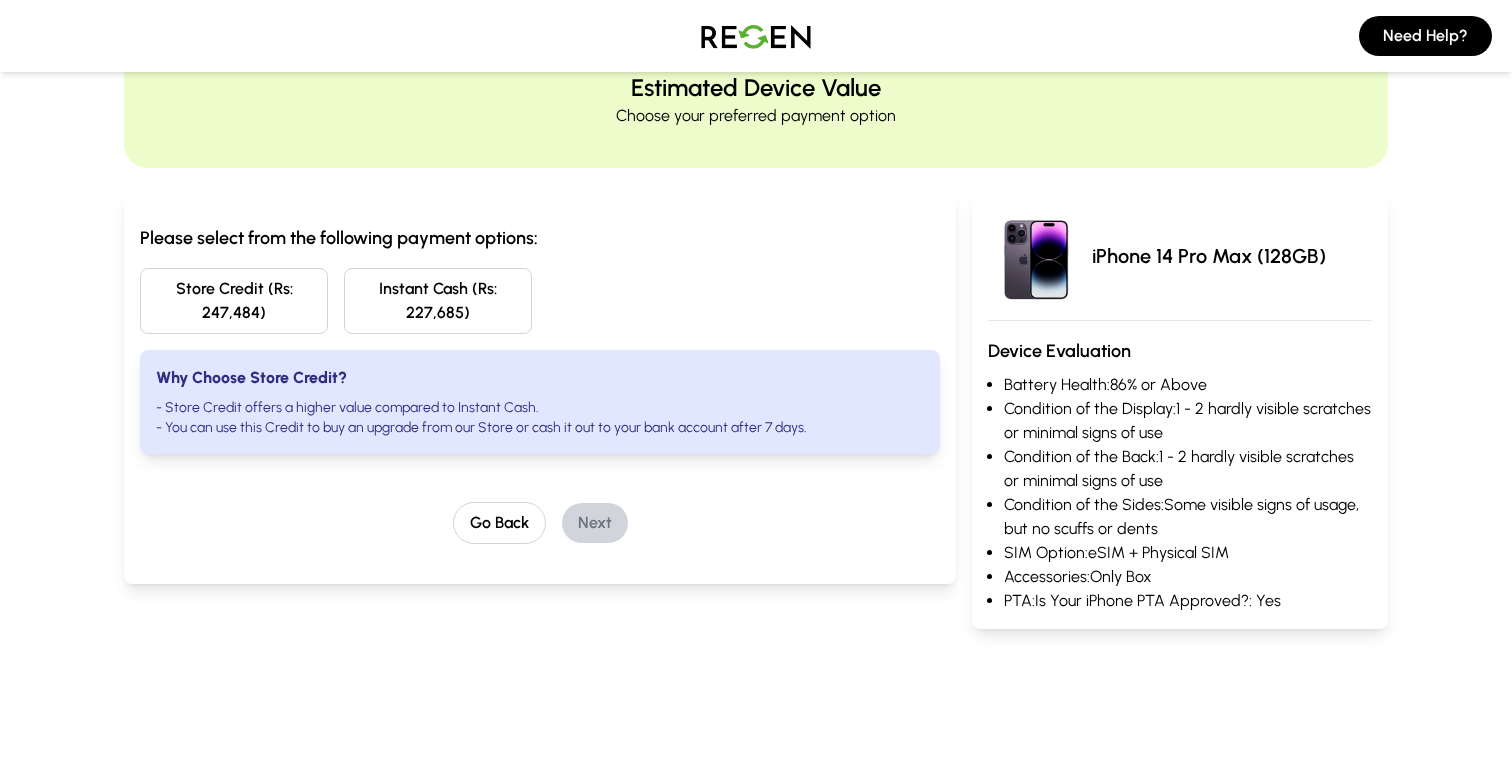click on "- Store Credit offers a higher value compared to Instant Cash." at bounding box center (540, 408) 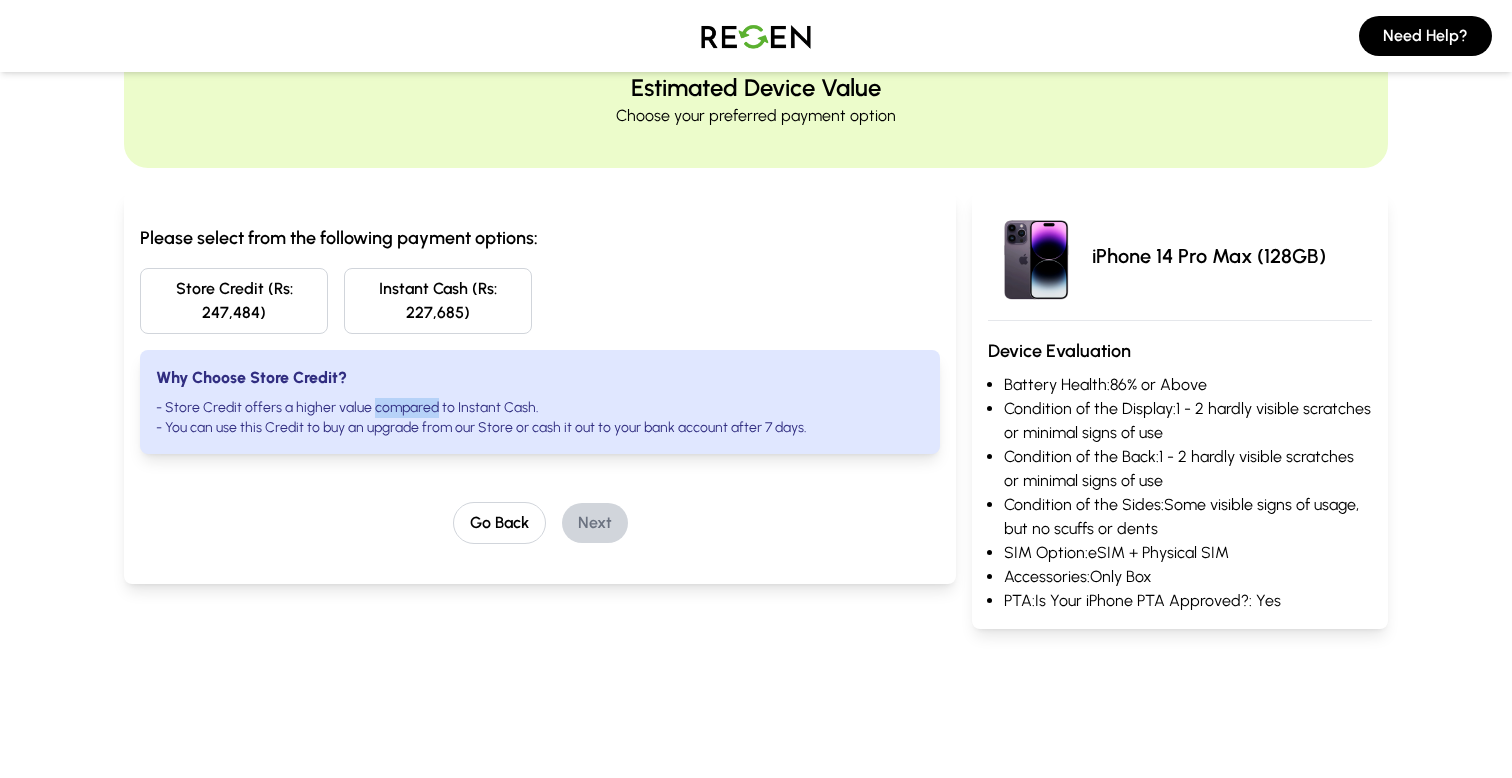 click on "- Store Credit offers a higher value compared to Instant Cash." at bounding box center (540, 408) 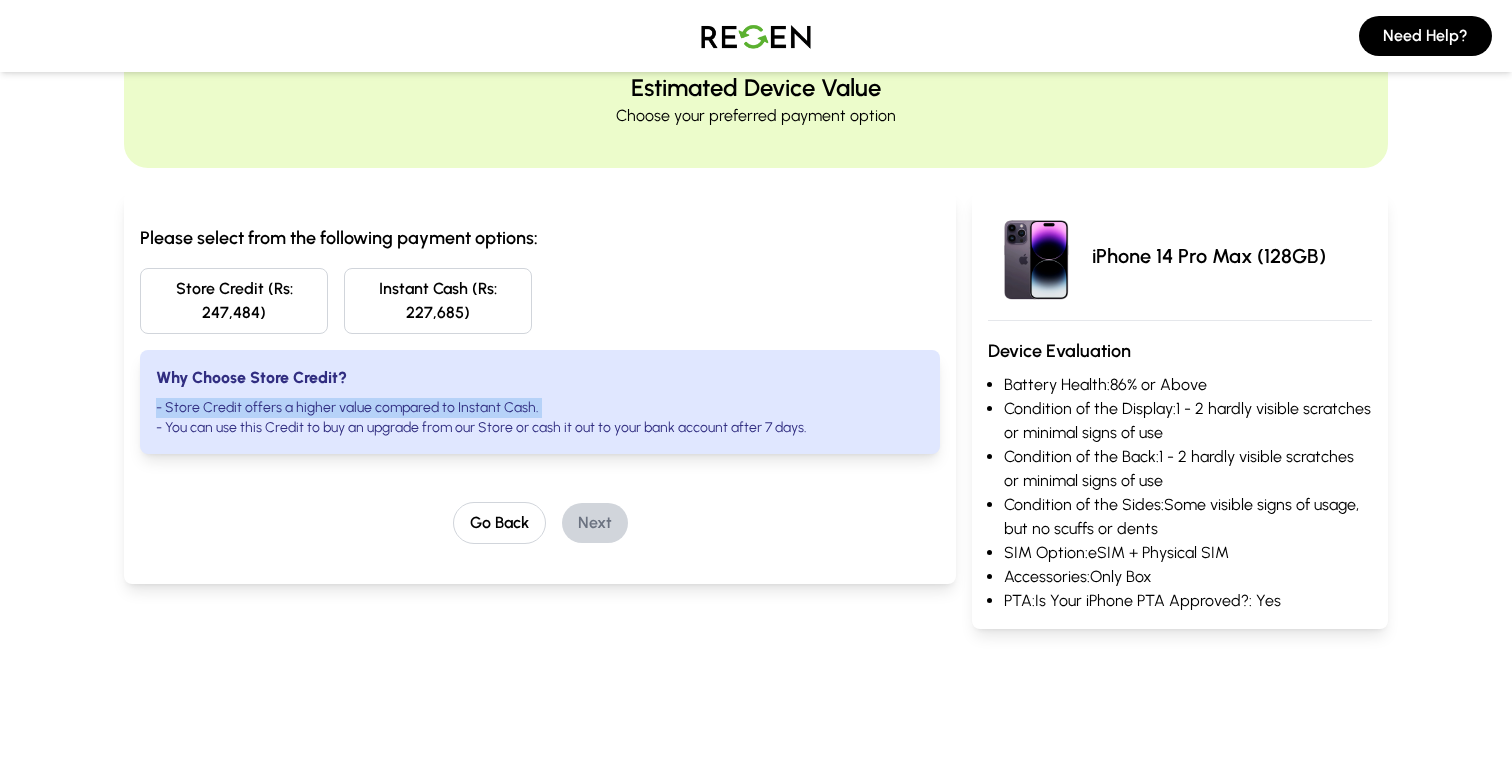 click on "Store Credit (Rs: 247,484)" at bounding box center (234, 301) 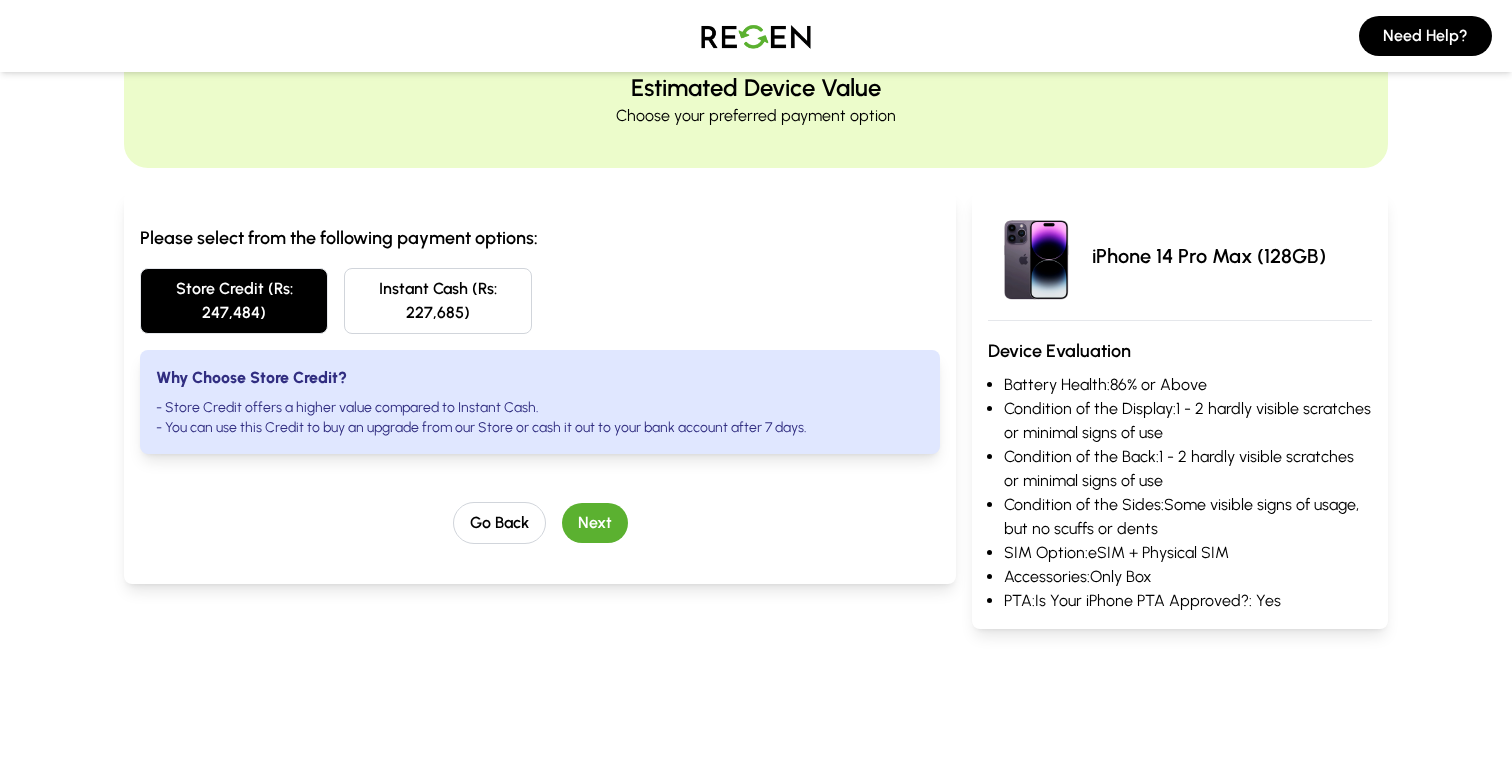 click on "Please select from the following payment options: Store Credit (Rs: 247,484) Instant Cash (Rs: 227,685) Why Choose Store Credit? - Store Credit offers a higher value compared to Instant Cash. - You can use this Credit to buy an upgrade from our Store or cash it out to your bank account after 7 days. Go Back Next" at bounding box center (540, 384) 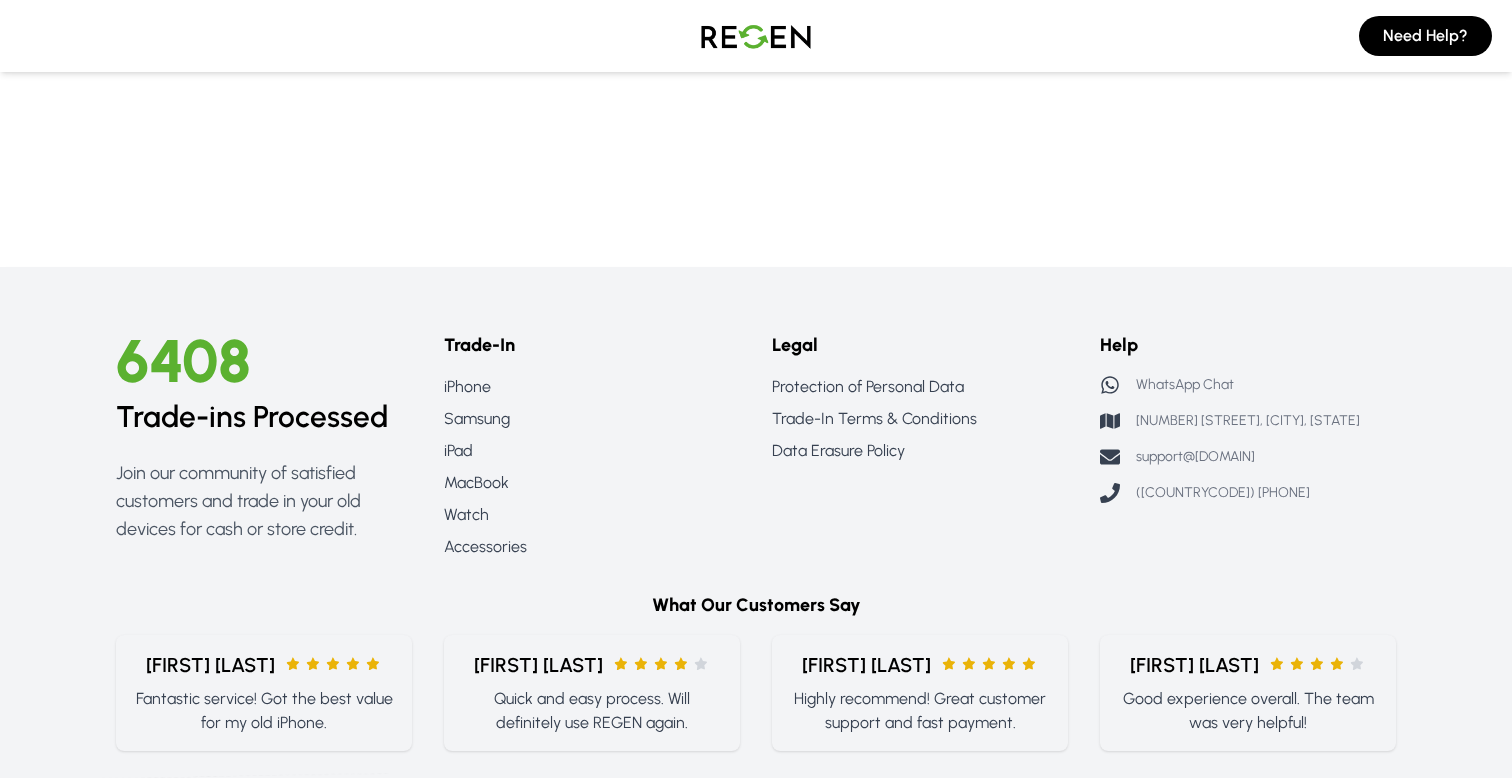 scroll, scrollTop: 787, scrollLeft: 0, axis: vertical 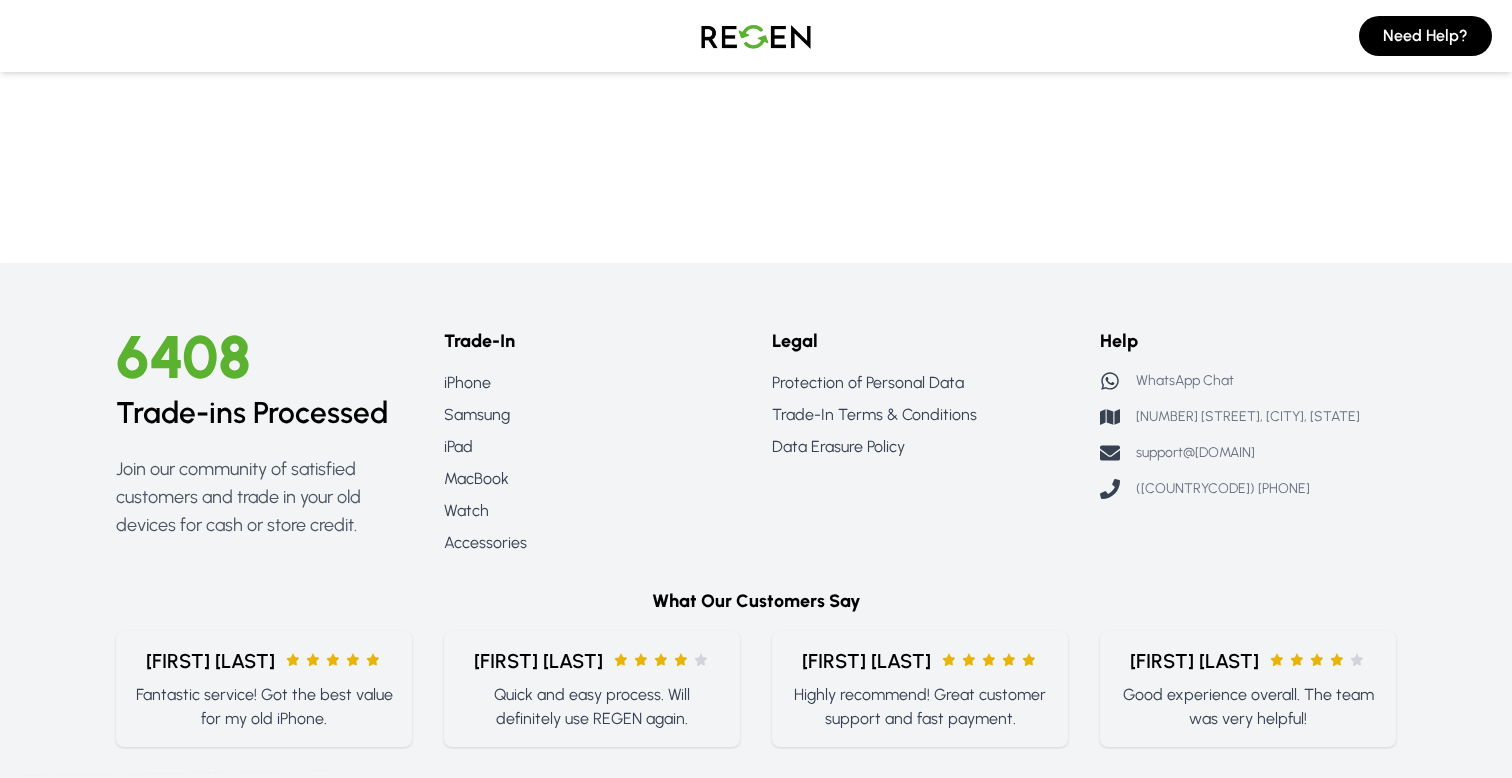 click on "Trade-ins Processed" at bounding box center [264, 413] 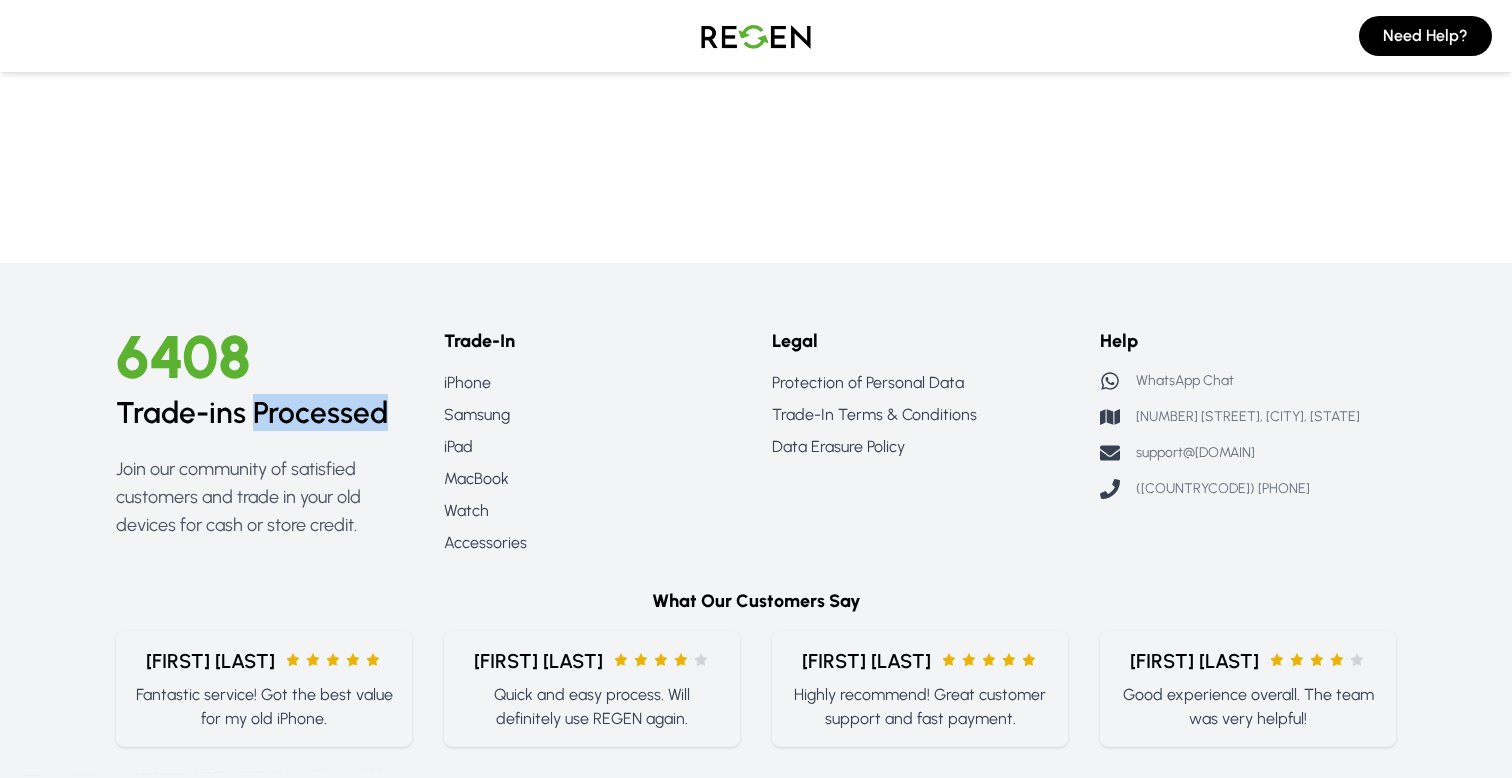 click on "Trade-ins Processed" at bounding box center [264, 413] 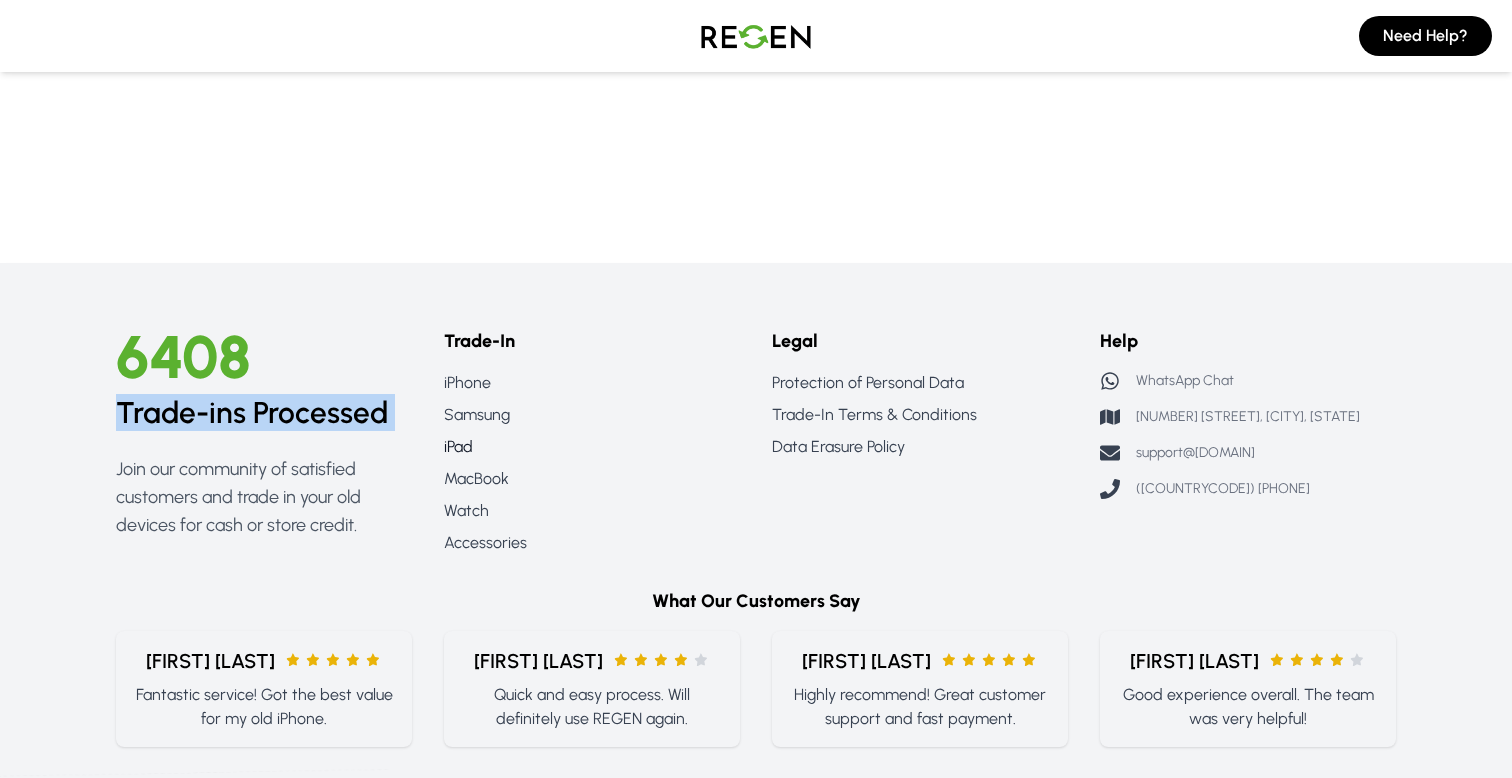 click on "iPad" at bounding box center [592, 447] 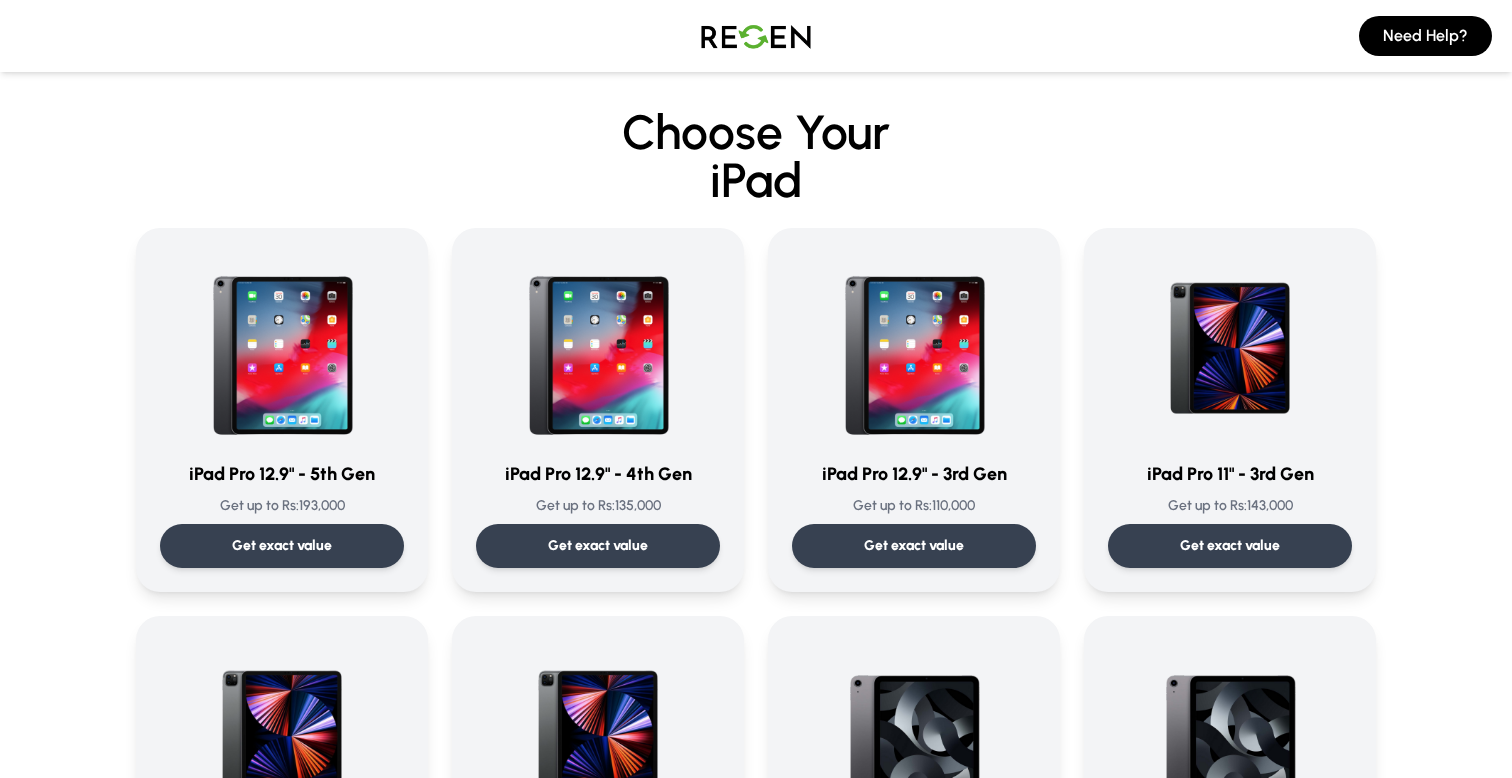 click at bounding box center [756, 36] 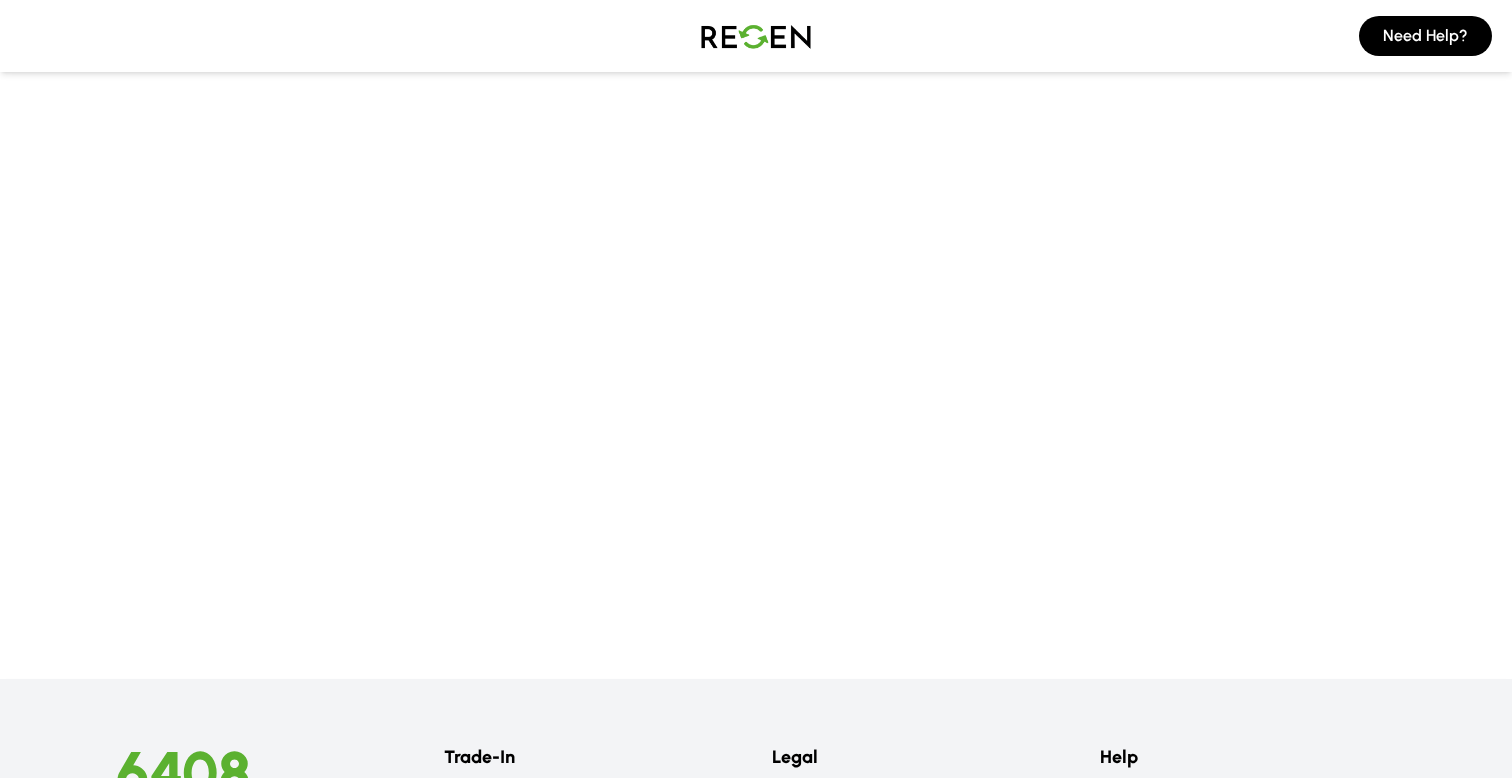 scroll, scrollTop: 0, scrollLeft: 0, axis: both 